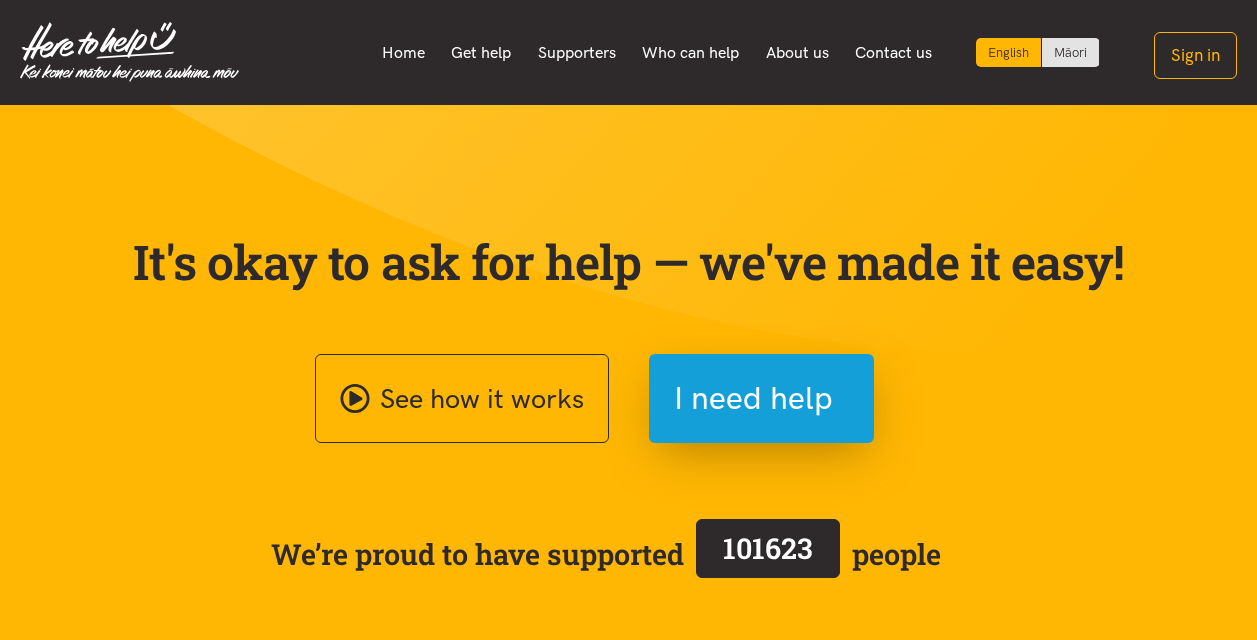 scroll, scrollTop: 0, scrollLeft: 0, axis: both 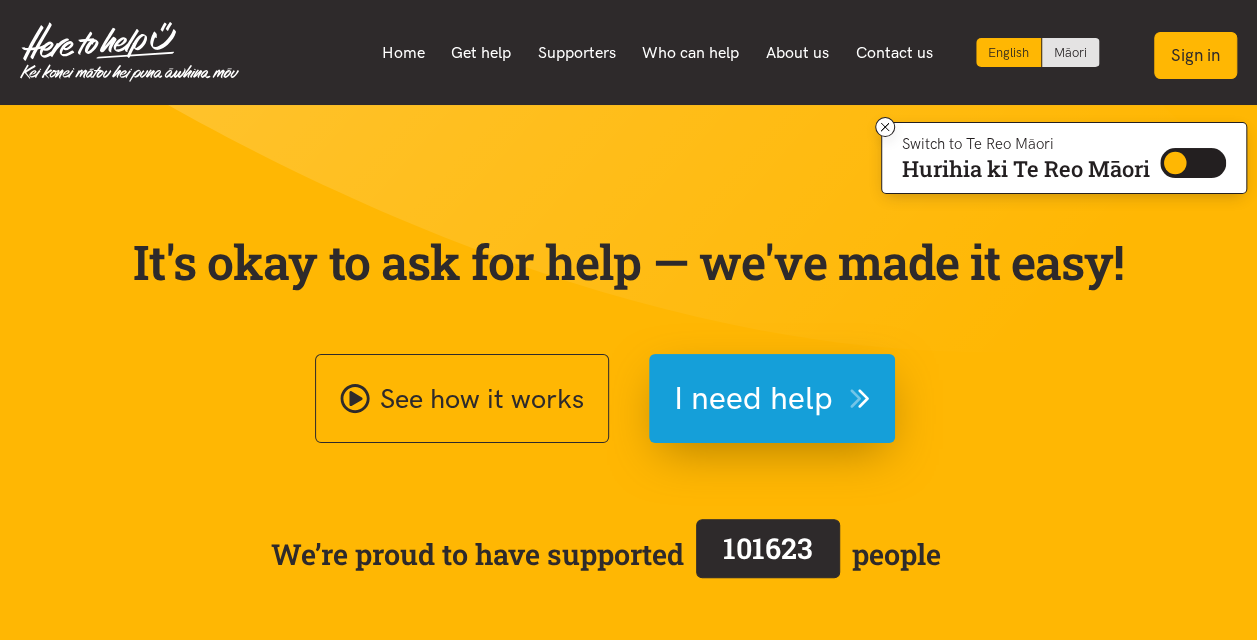 click on "Sign in" at bounding box center (1195, 55) 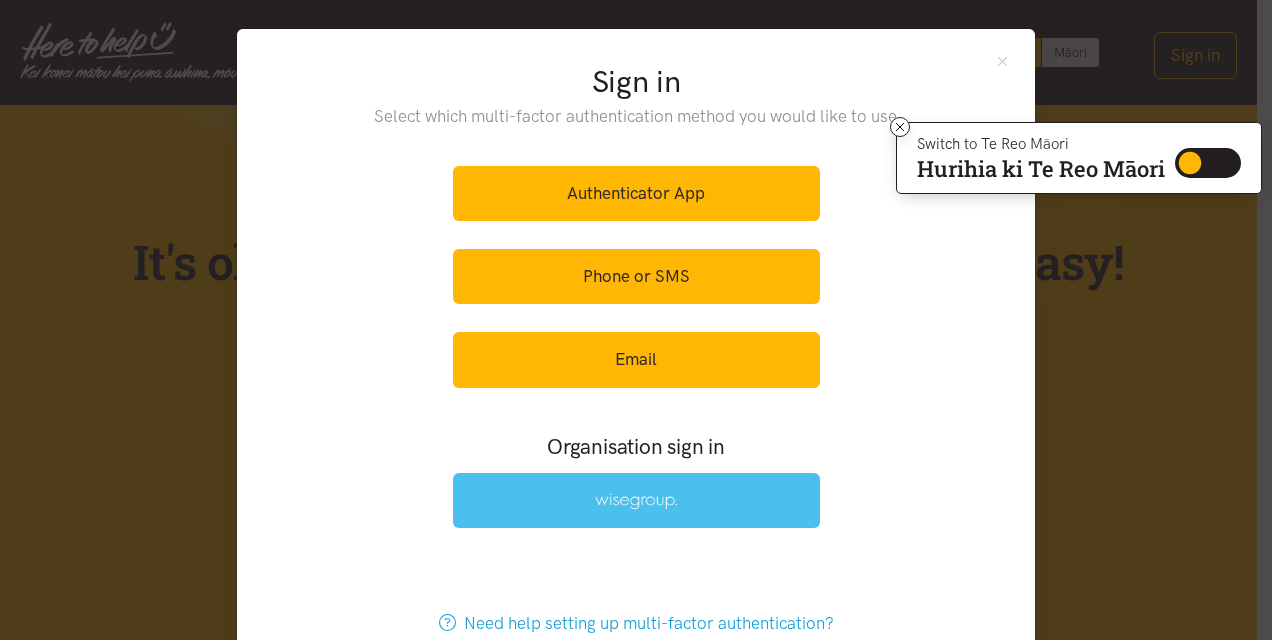 click at bounding box center (636, 501) 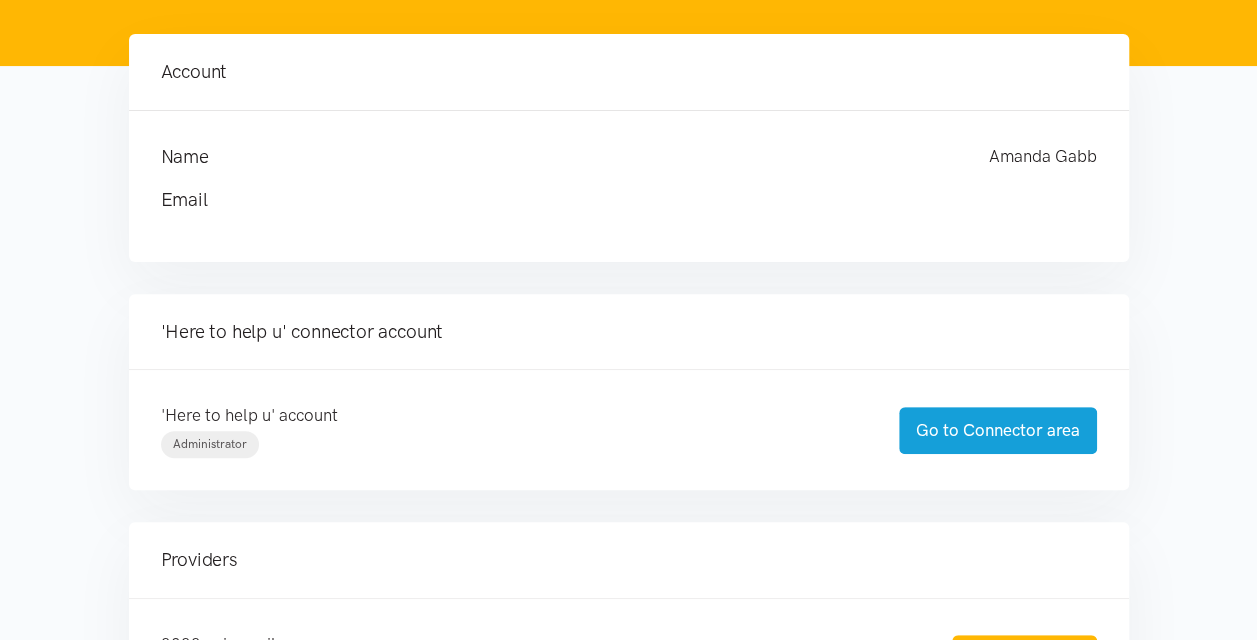 scroll, scrollTop: 200, scrollLeft: 0, axis: vertical 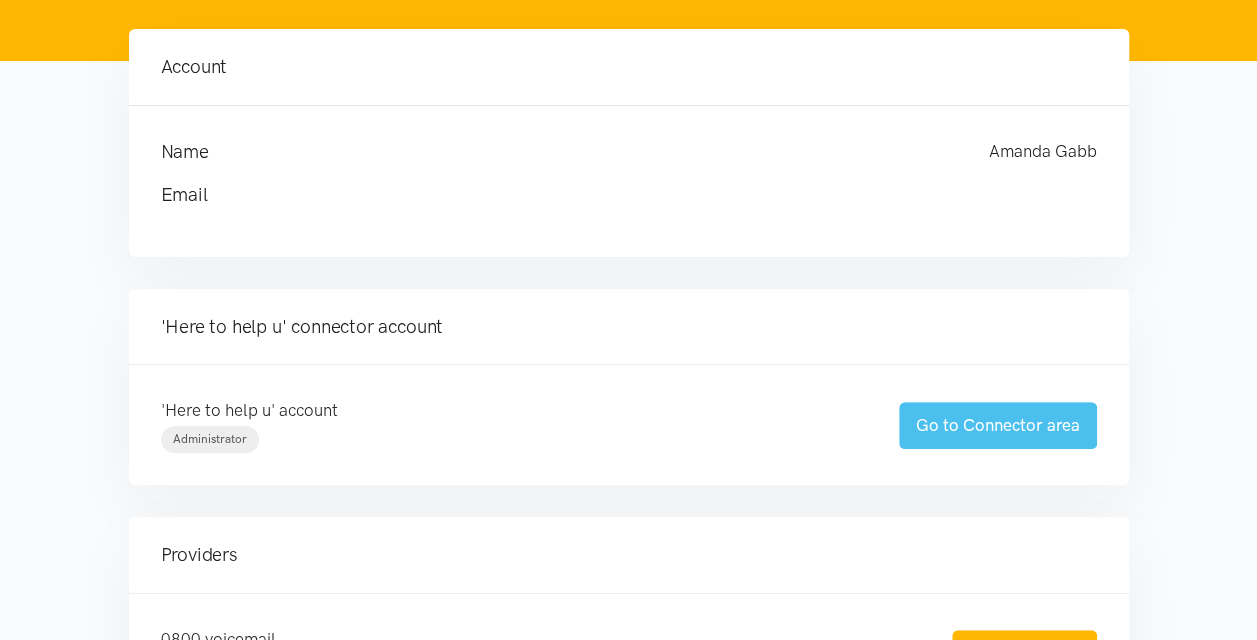 click on "Go to Connector area" at bounding box center (998, 425) 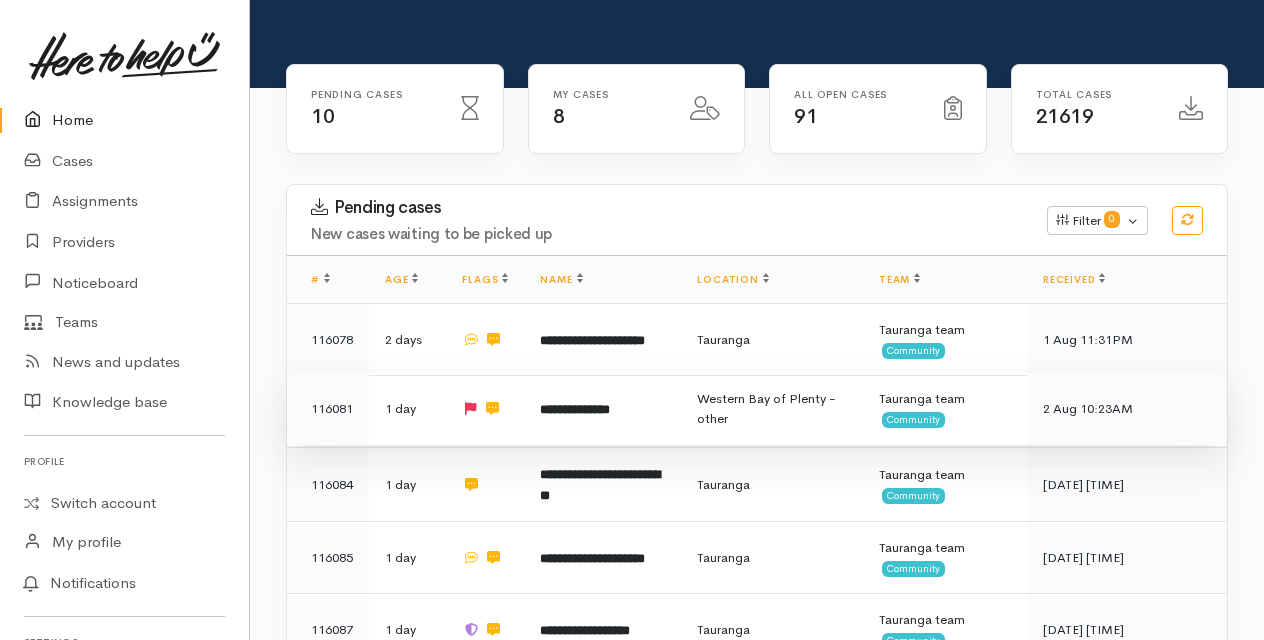 scroll, scrollTop: 200, scrollLeft: 0, axis: vertical 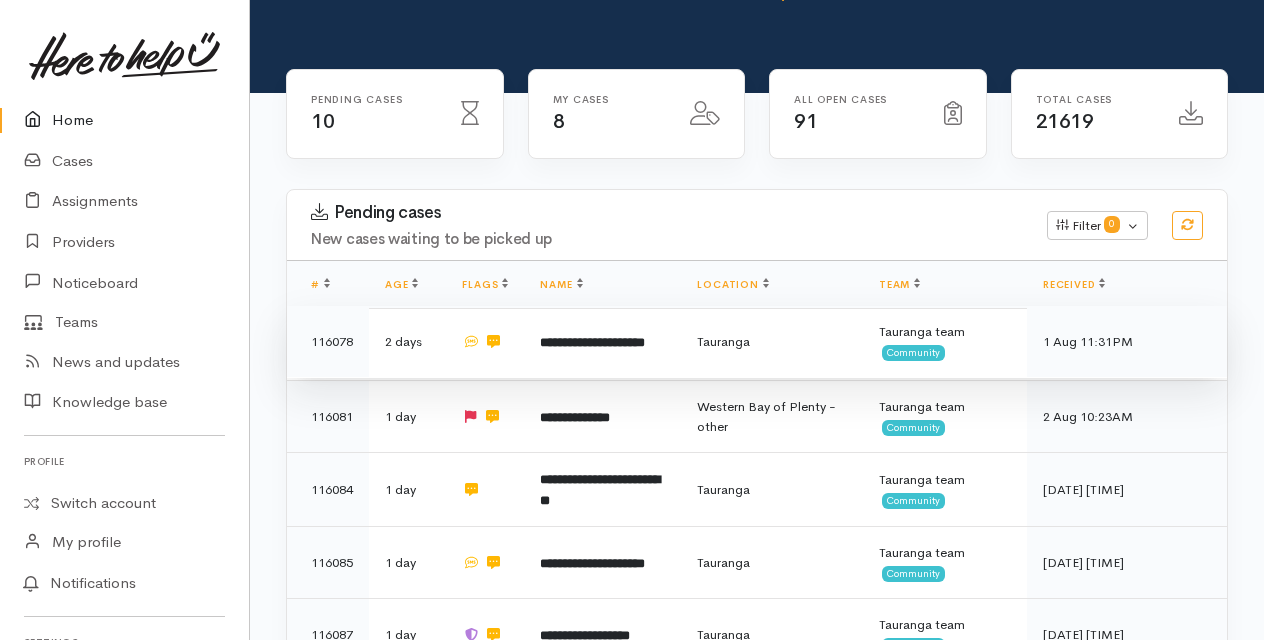 click on "**********" at bounding box center (592, 342) 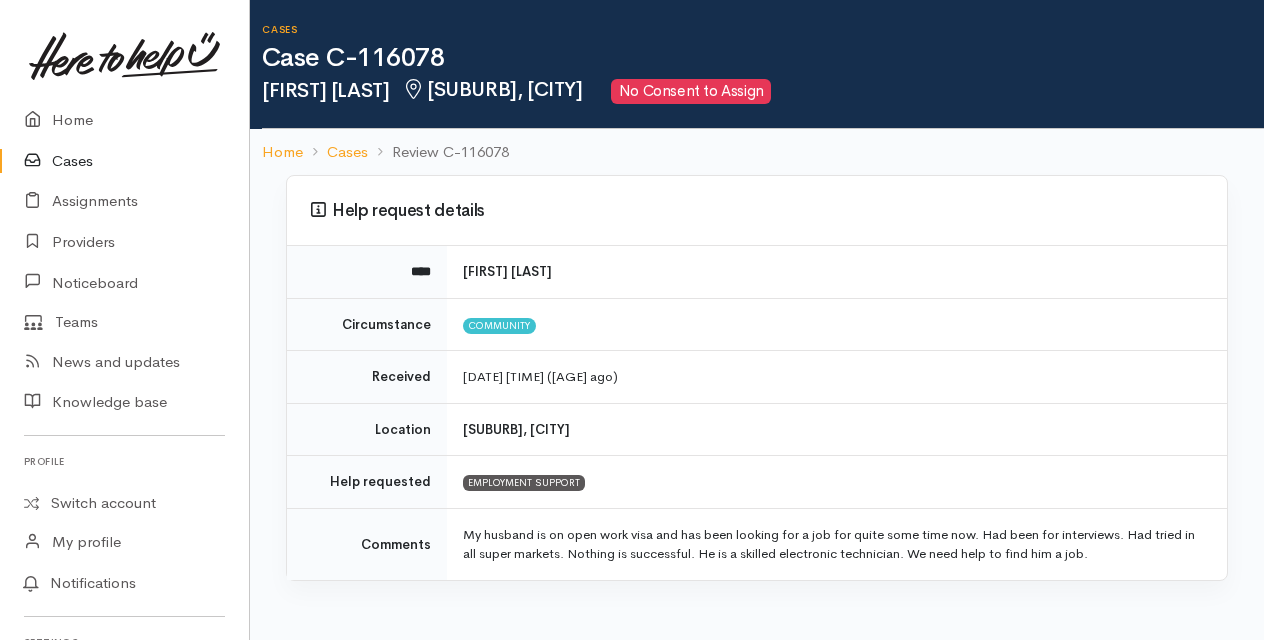 scroll, scrollTop: 0, scrollLeft: 0, axis: both 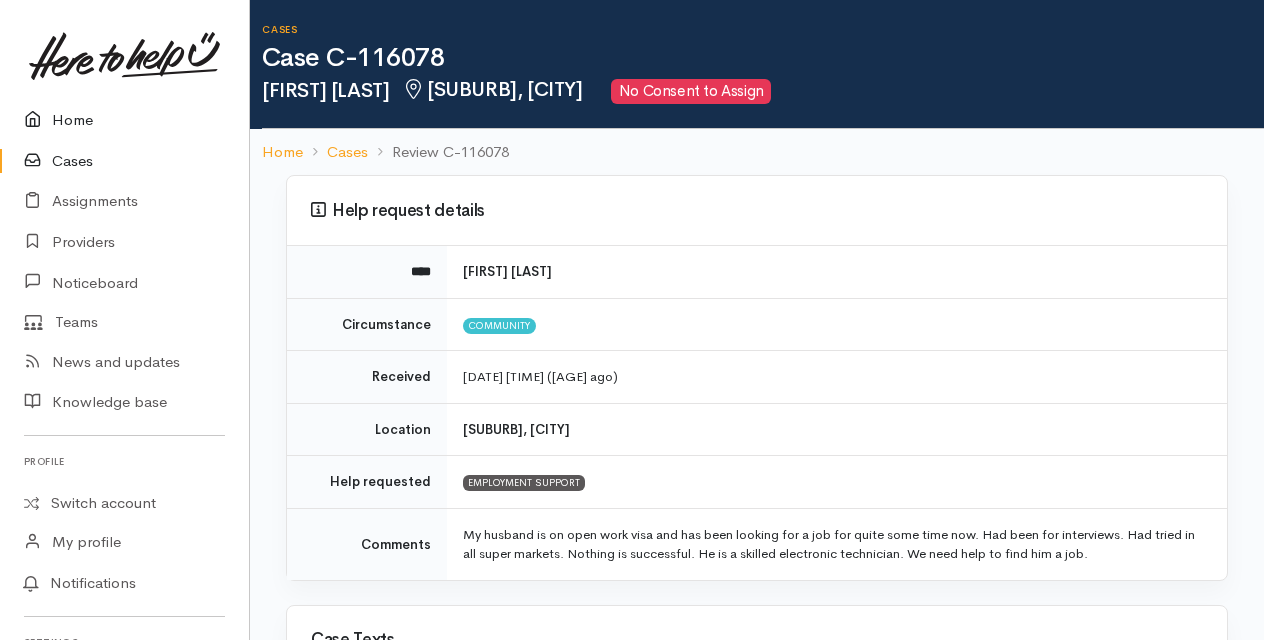 click on "Home" at bounding box center (124, 120) 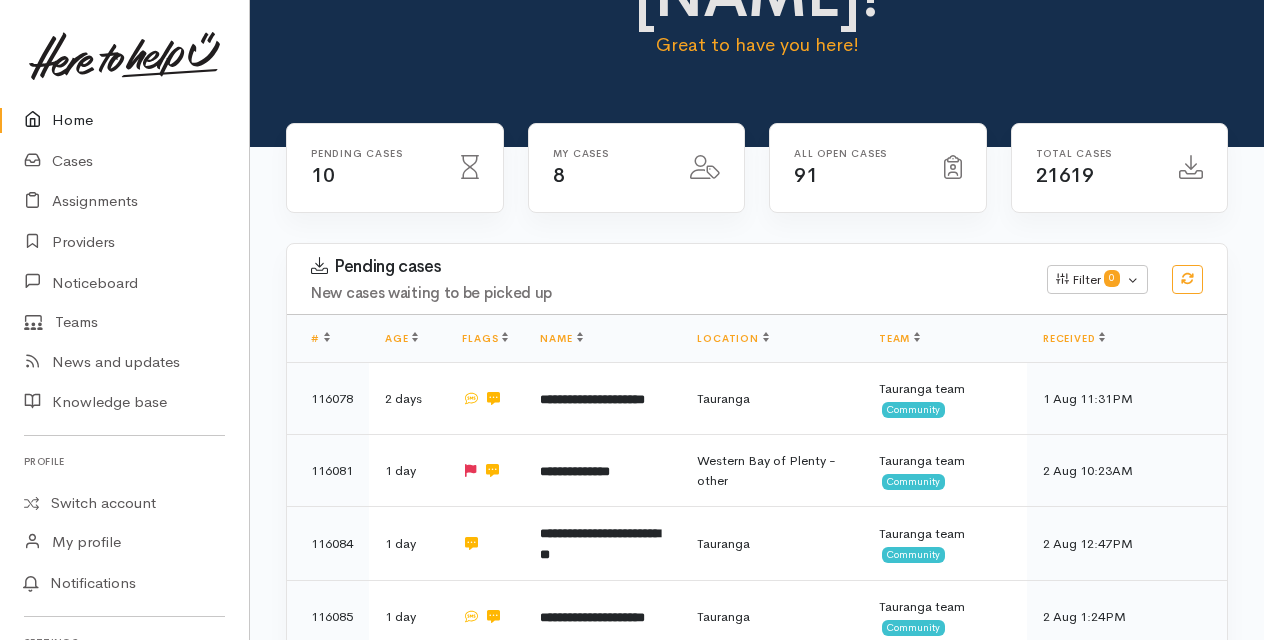 scroll, scrollTop: 200, scrollLeft: 0, axis: vertical 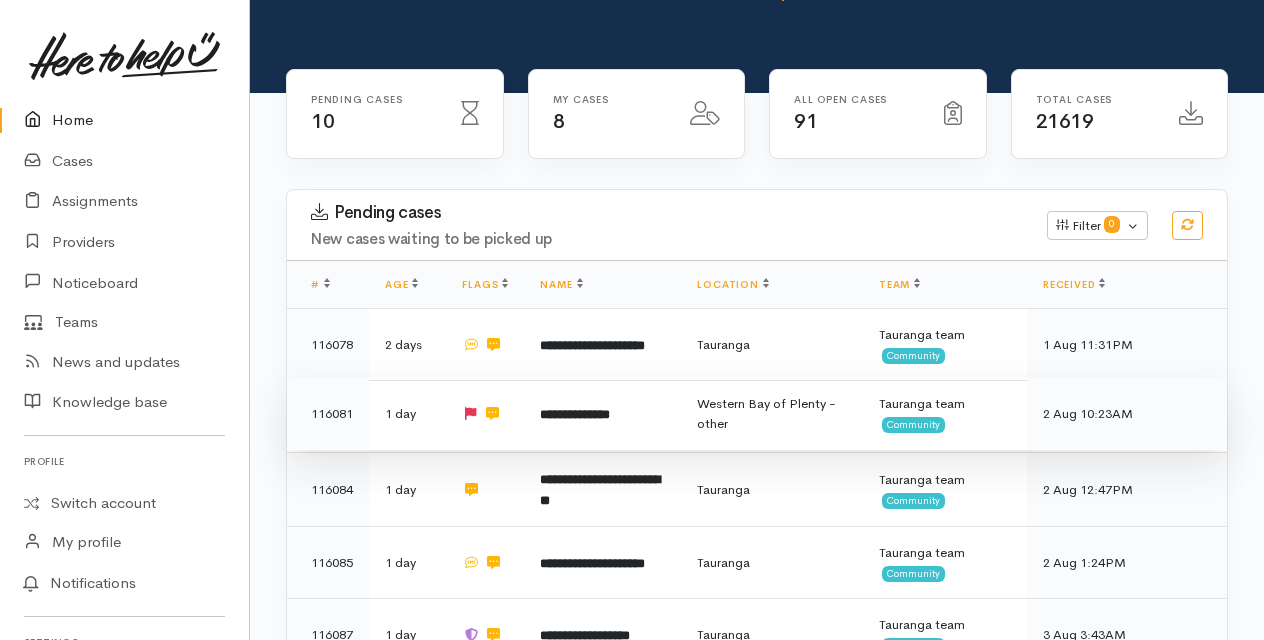 click on "**********" at bounding box center [575, 414] 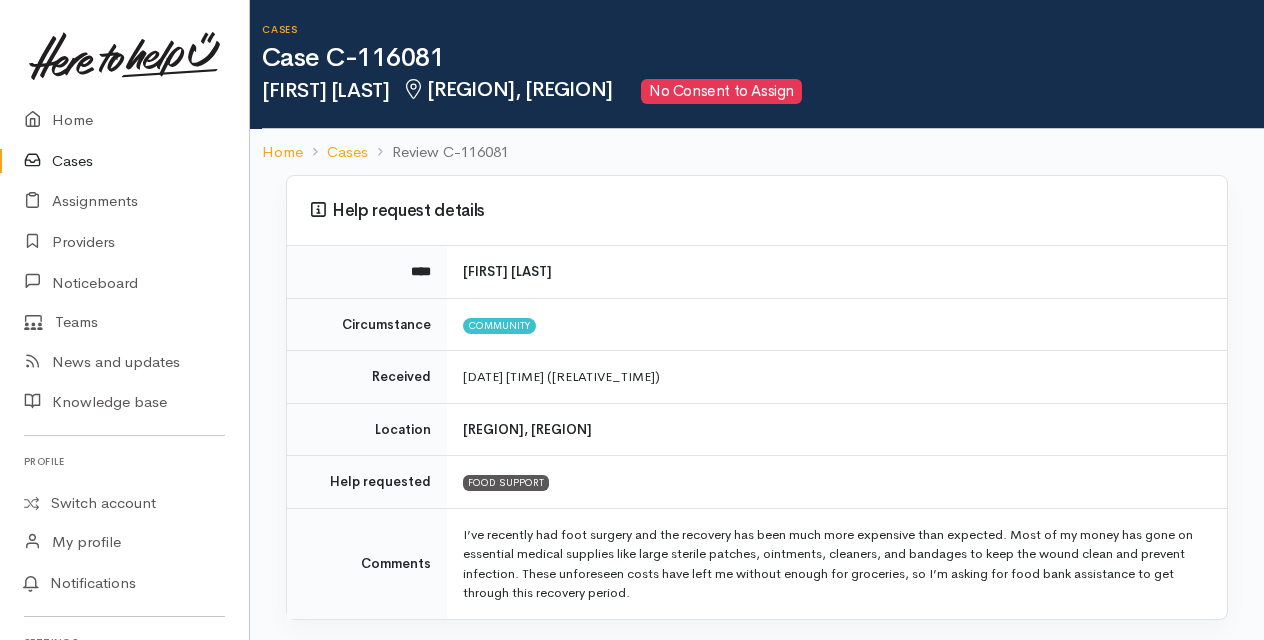 scroll, scrollTop: 0, scrollLeft: 0, axis: both 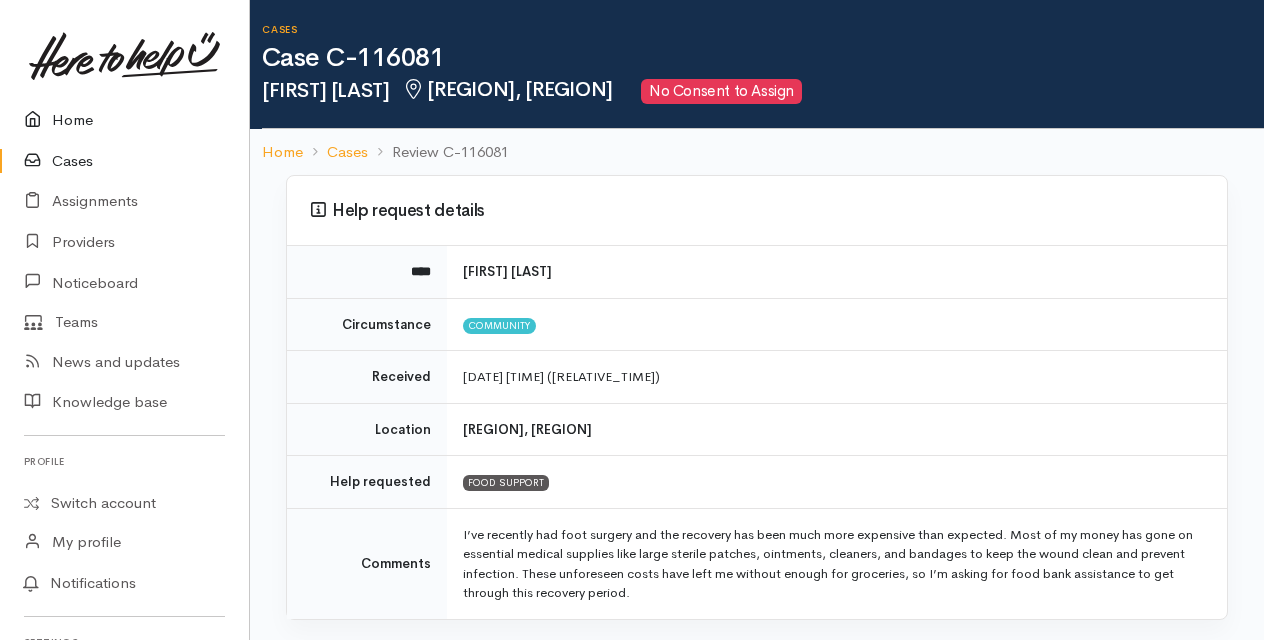 click on "Home" at bounding box center (124, 120) 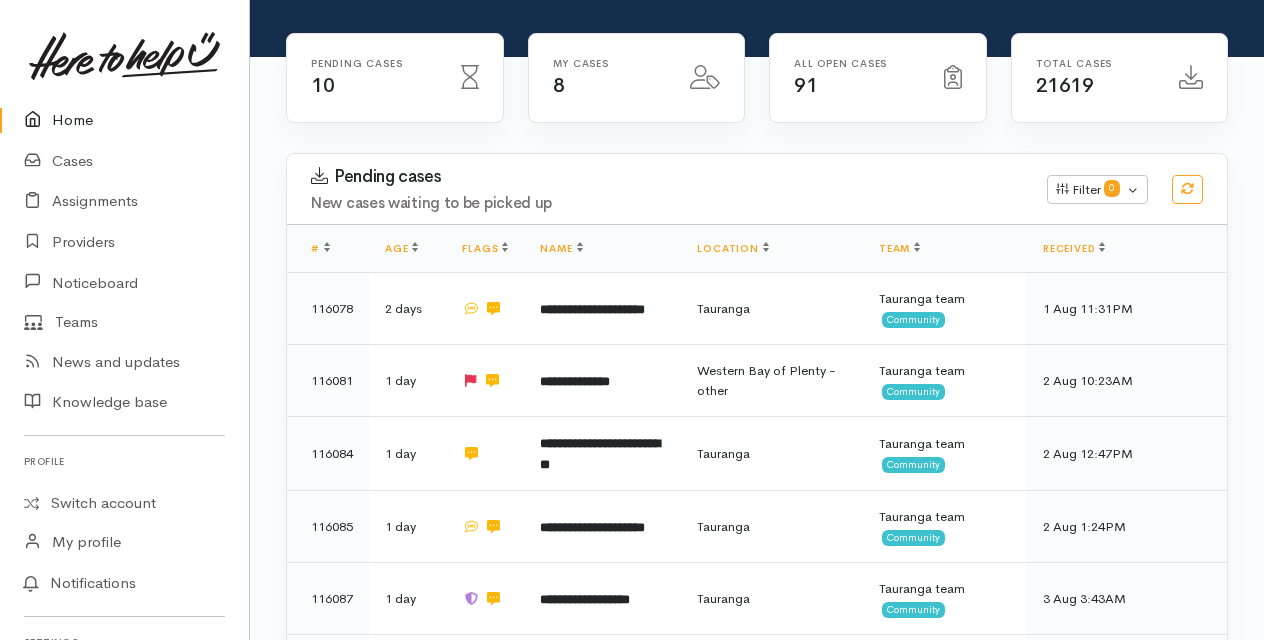 scroll, scrollTop: 300, scrollLeft: 0, axis: vertical 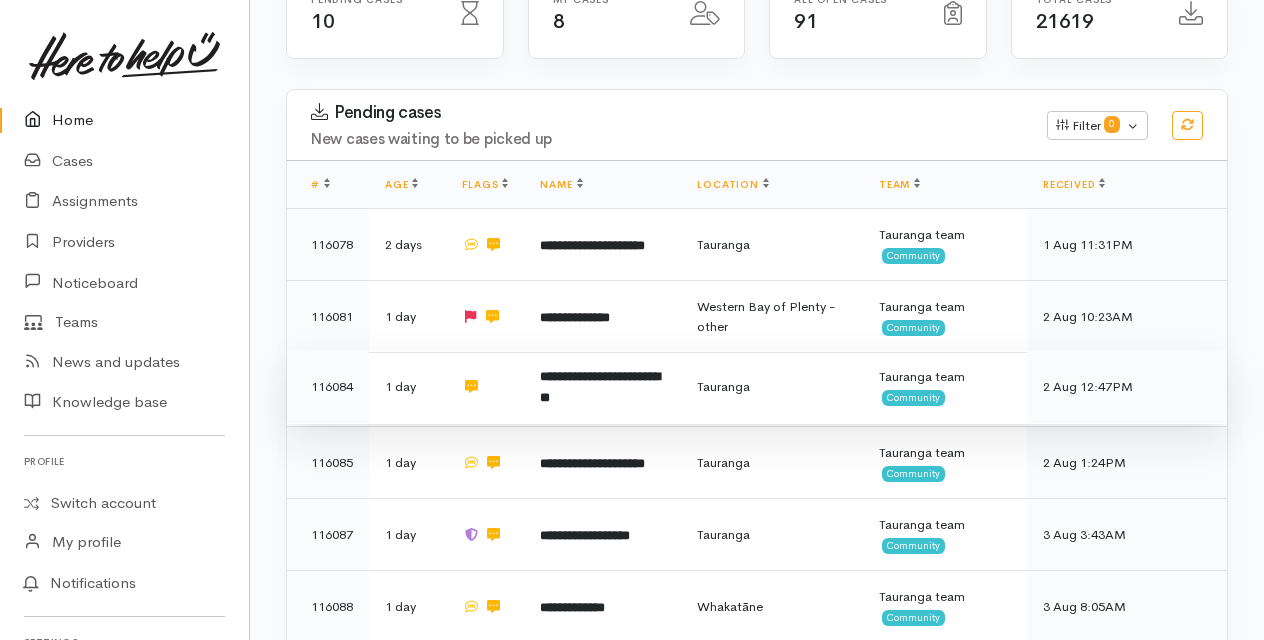 click on "**********" at bounding box center (600, 387) 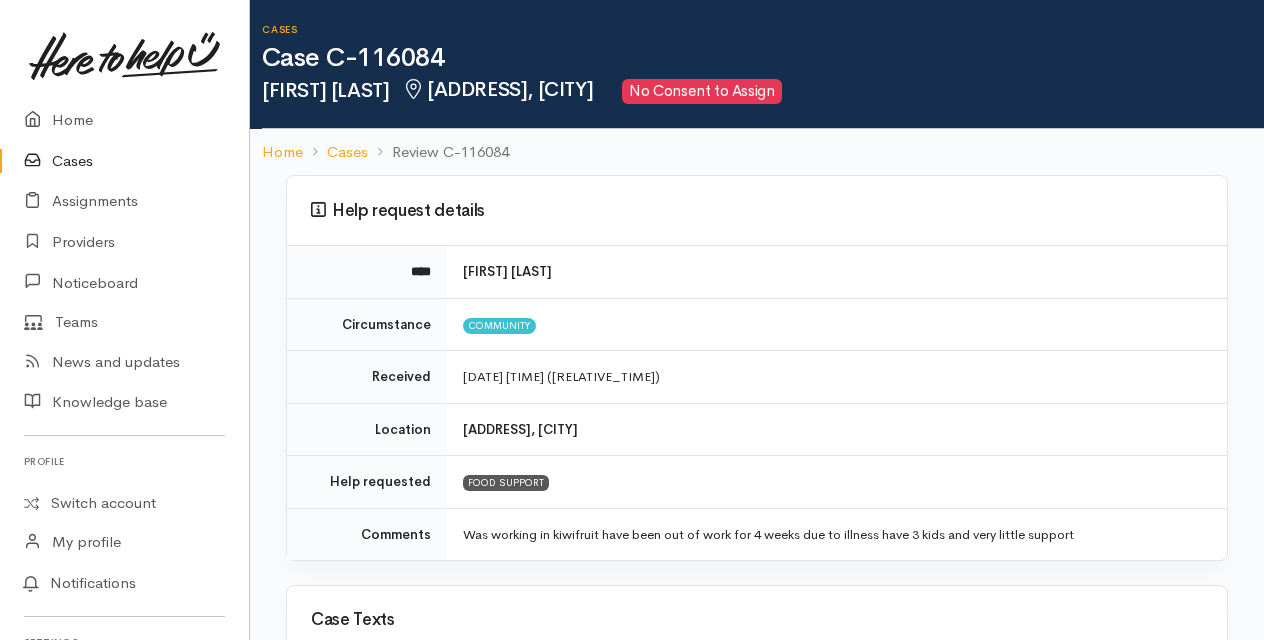 scroll, scrollTop: 0, scrollLeft: 0, axis: both 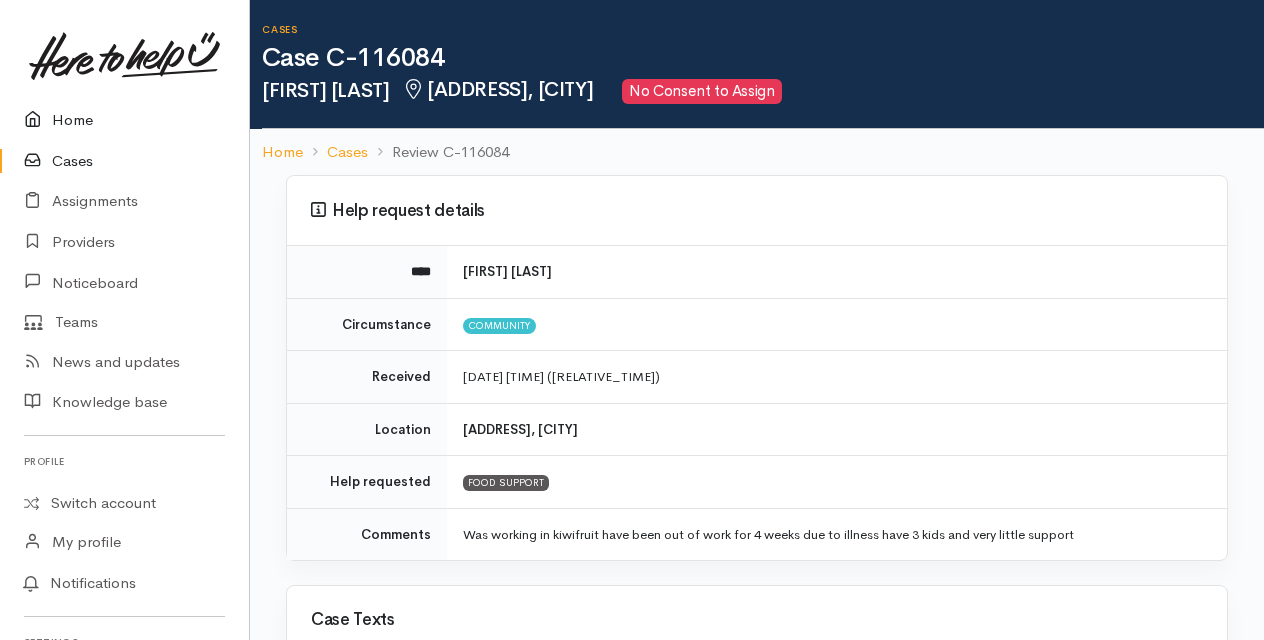 click on "Home" at bounding box center [124, 120] 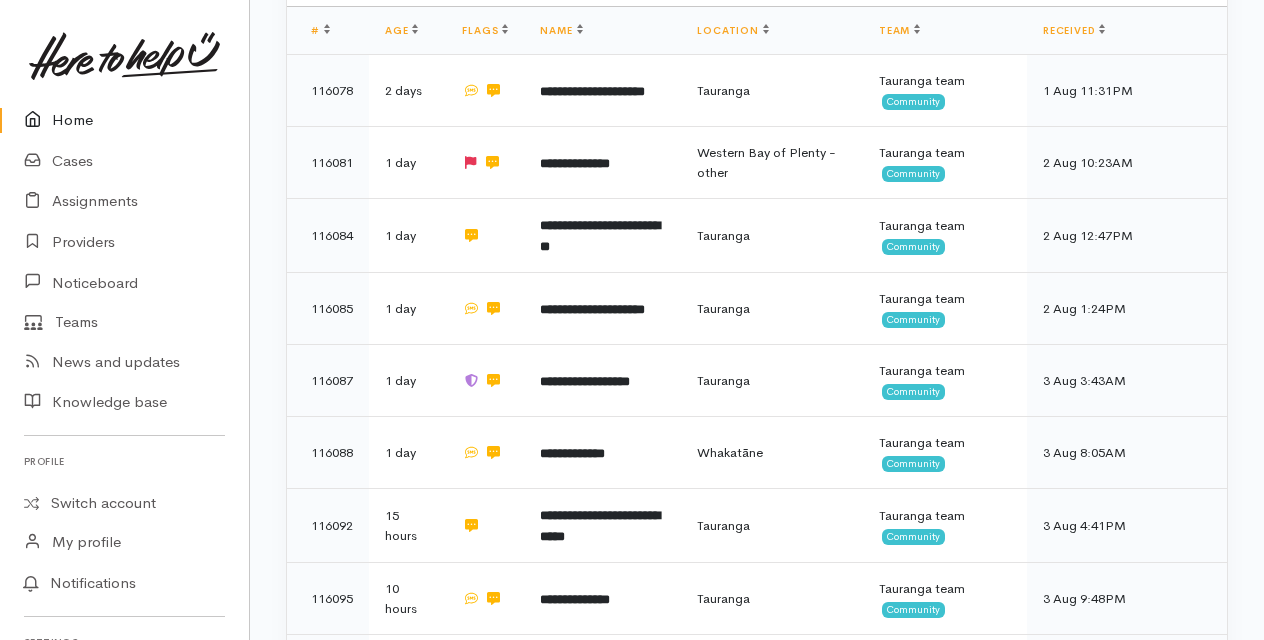 scroll, scrollTop: 500, scrollLeft: 0, axis: vertical 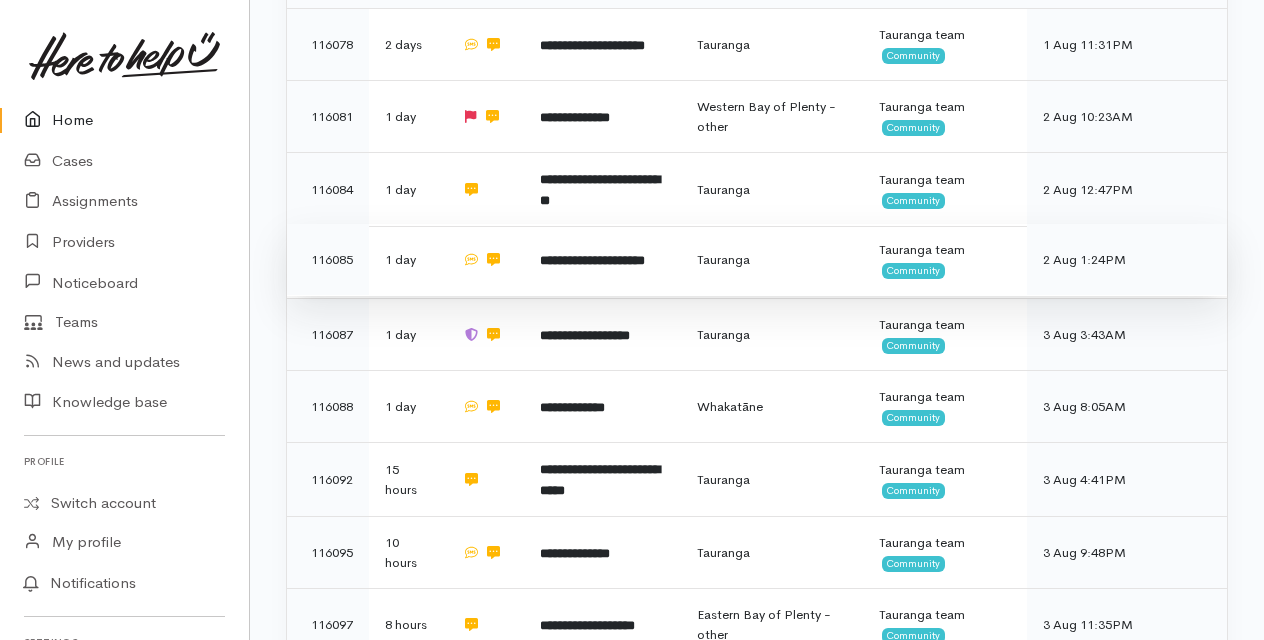 click on "**********" at bounding box center [592, 260] 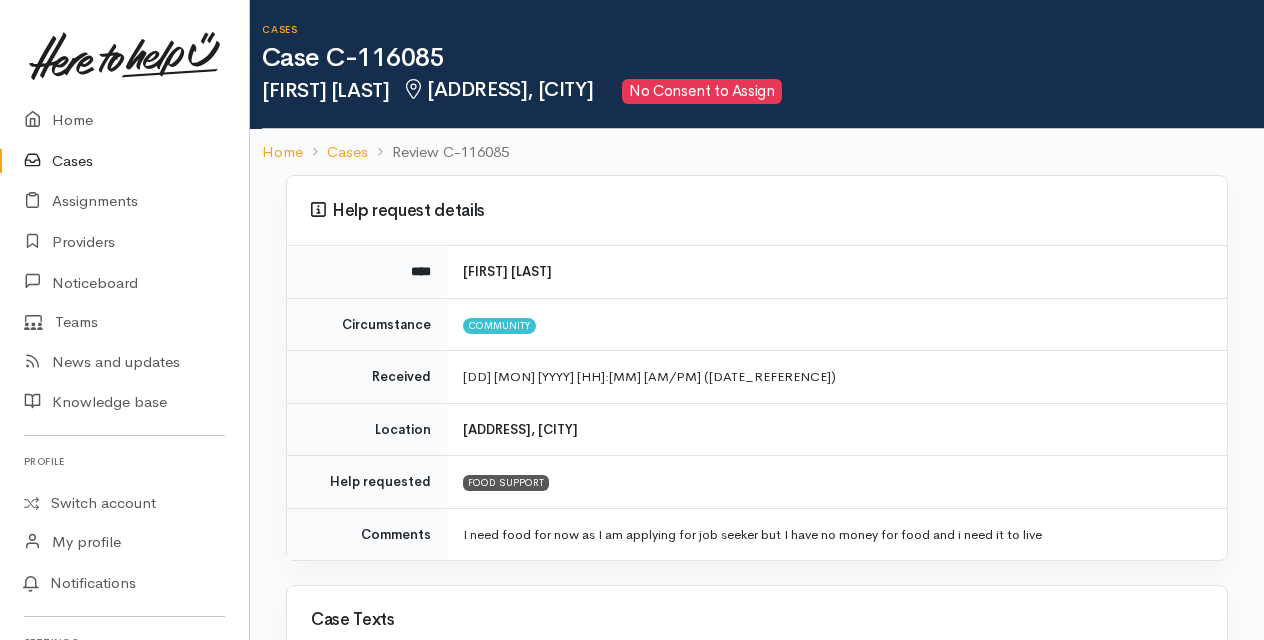 scroll, scrollTop: 0, scrollLeft: 0, axis: both 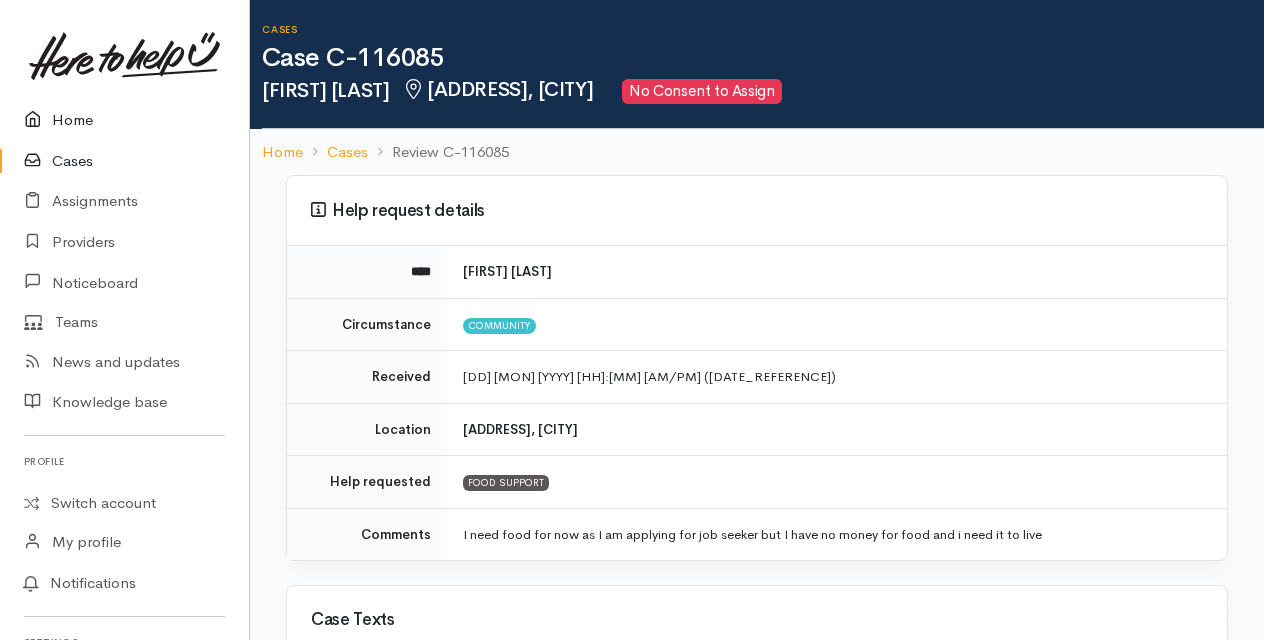 click on "Home" at bounding box center (124, 120) 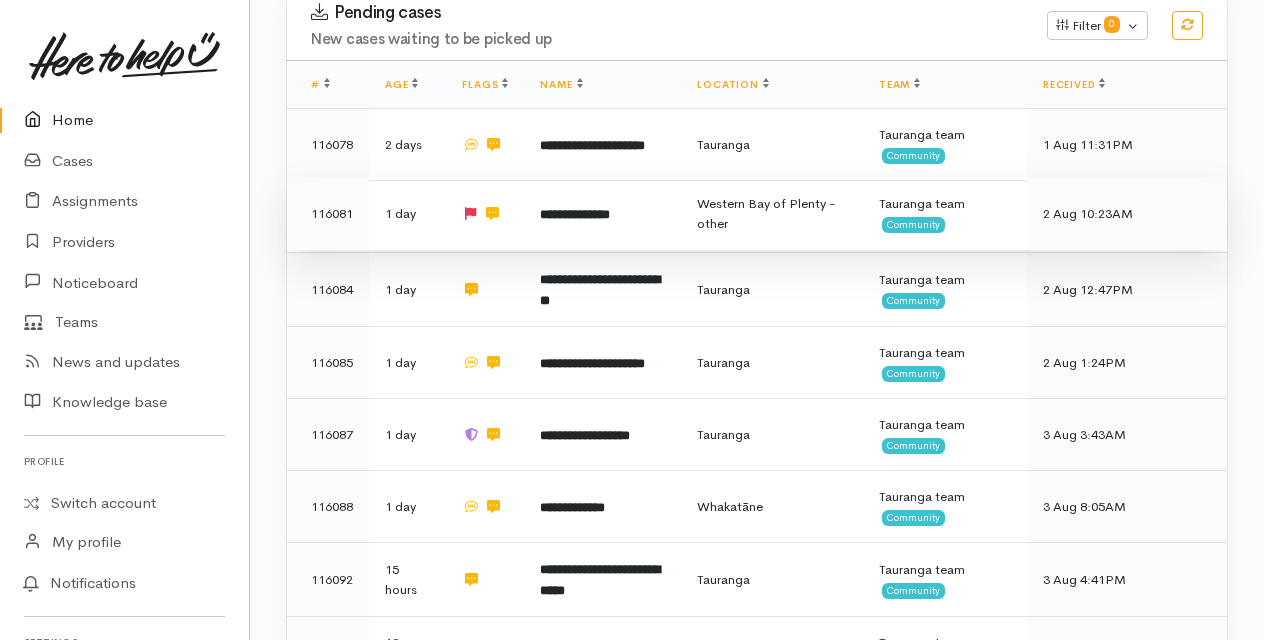 scroll, scrollTop: 500, scrollLeft: 0, axis: vertical 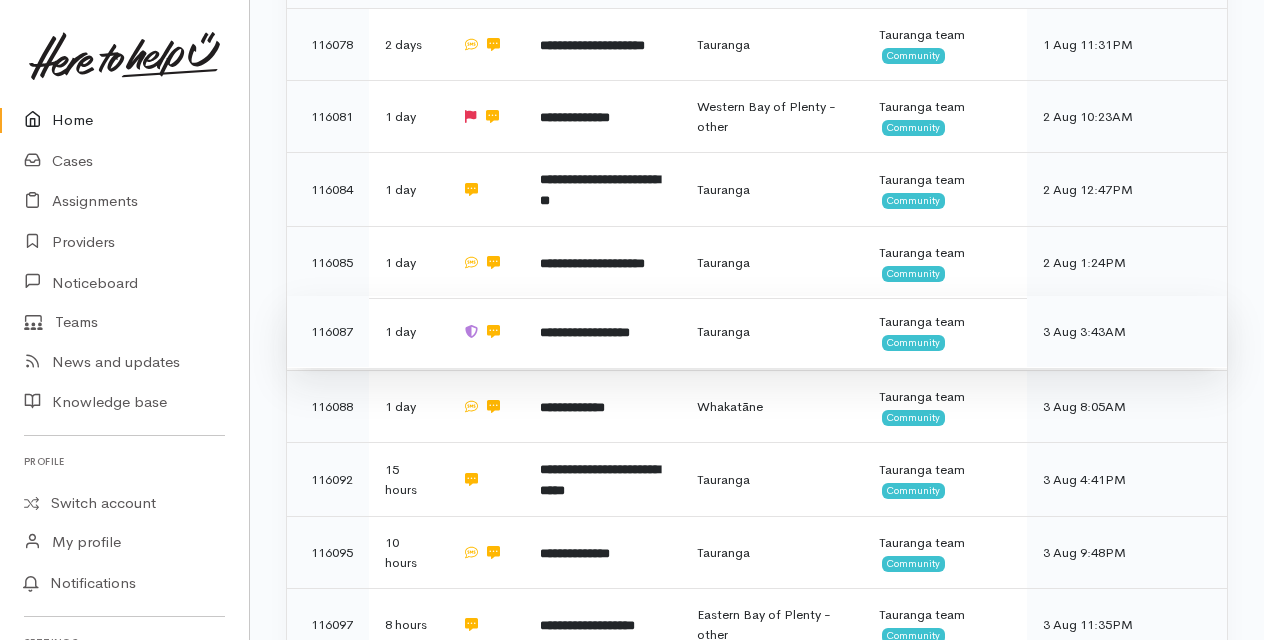 click on "**********" at bounding box center [585, 332] 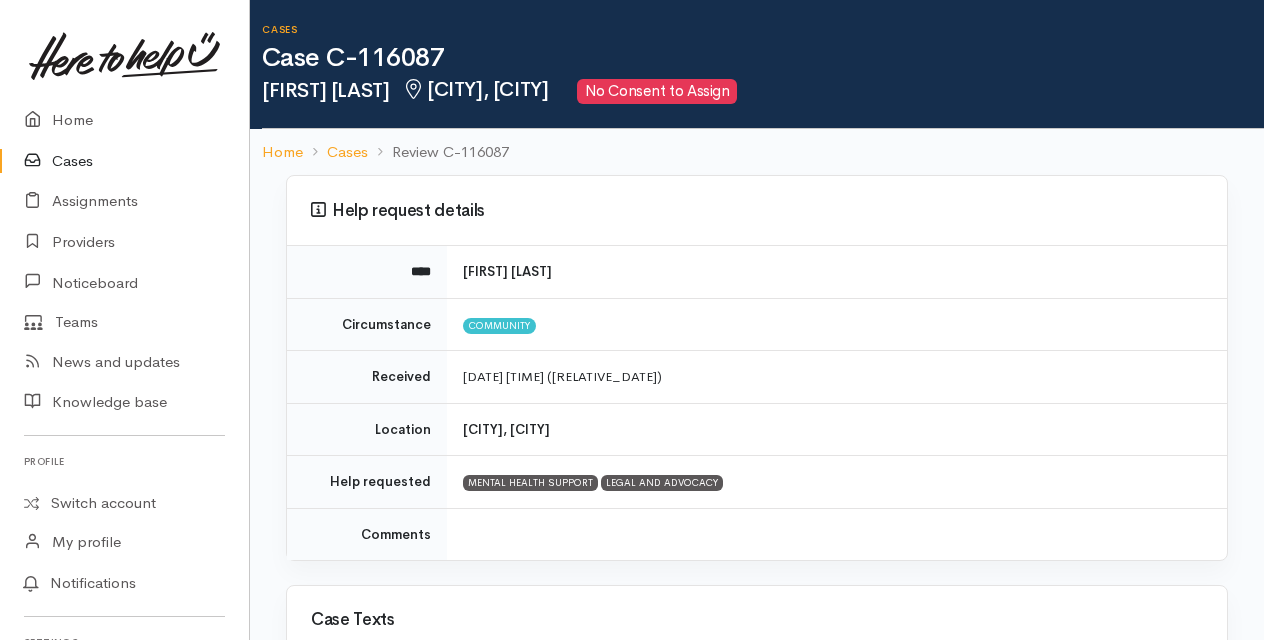 scroll, scrollTop: 0, scrollLeft: 0, axis: both 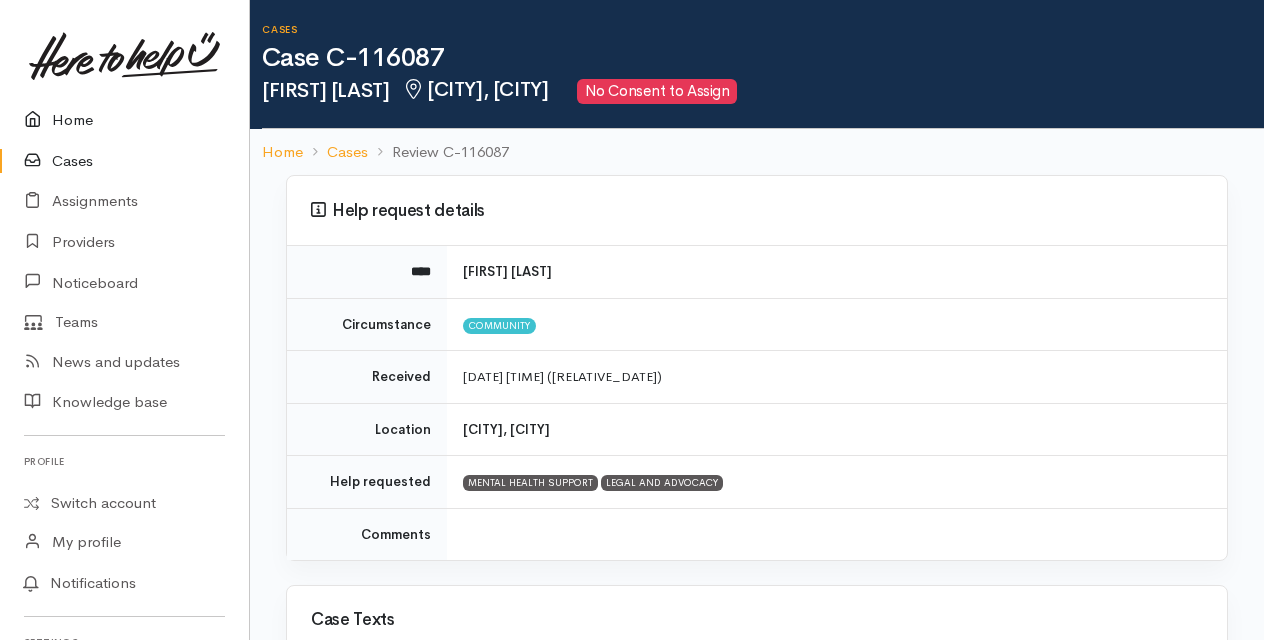 click on "Home" at bounding box center (124, 120) 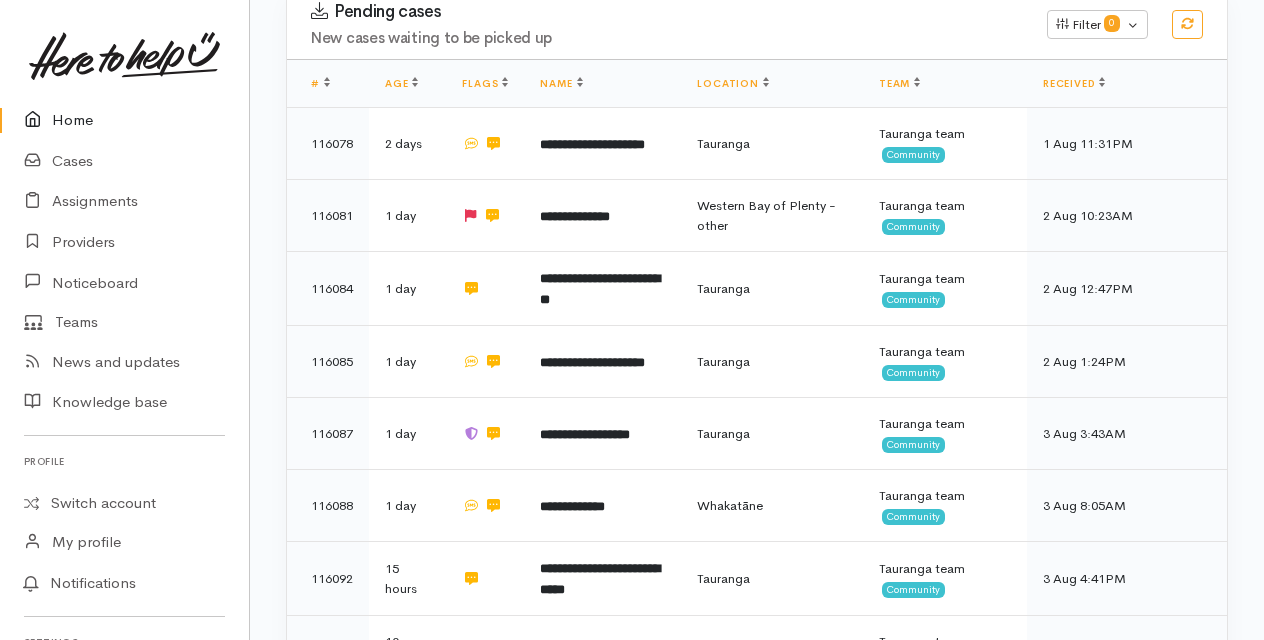 scroll, scrollTop: 500, scrollLeft: 0, axis: vertical 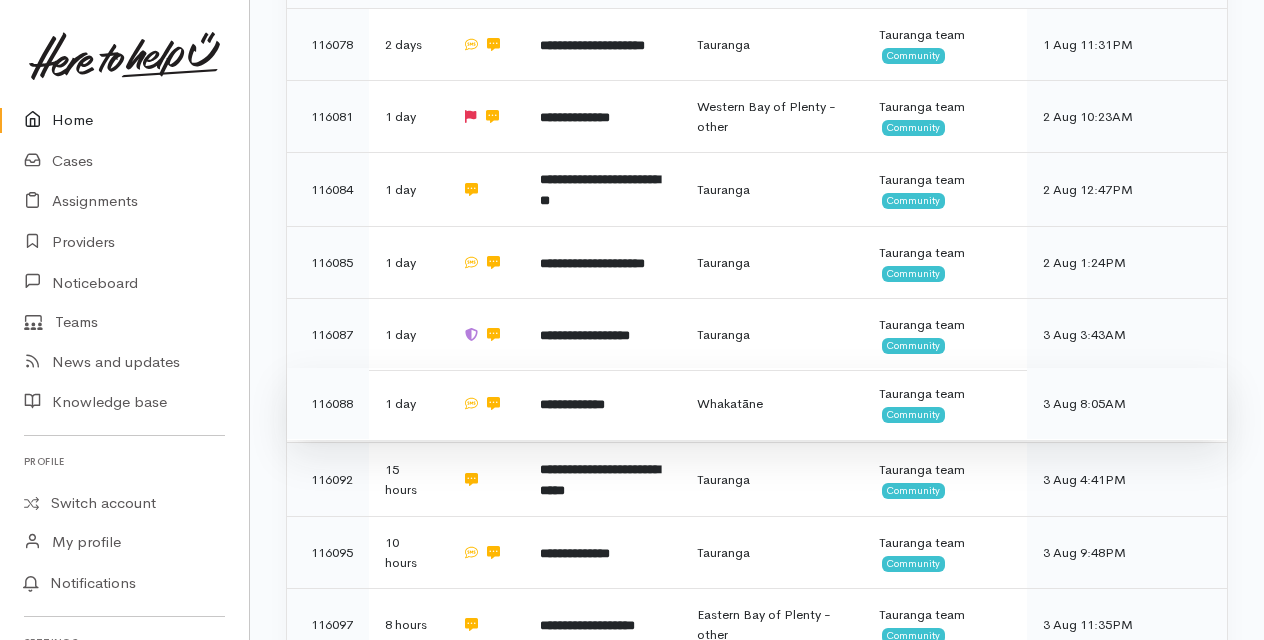 click on "**********" at bounding box center (572, 404) 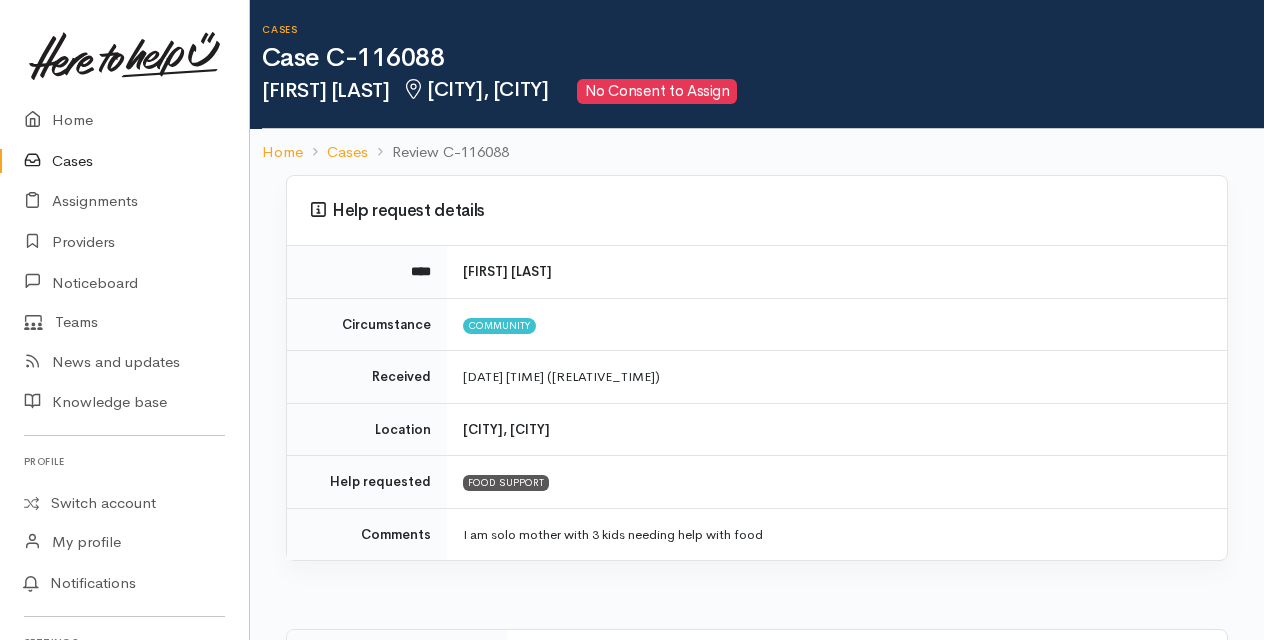 scroll, scrollTop: 0, scrollLeft: 0, axis: both 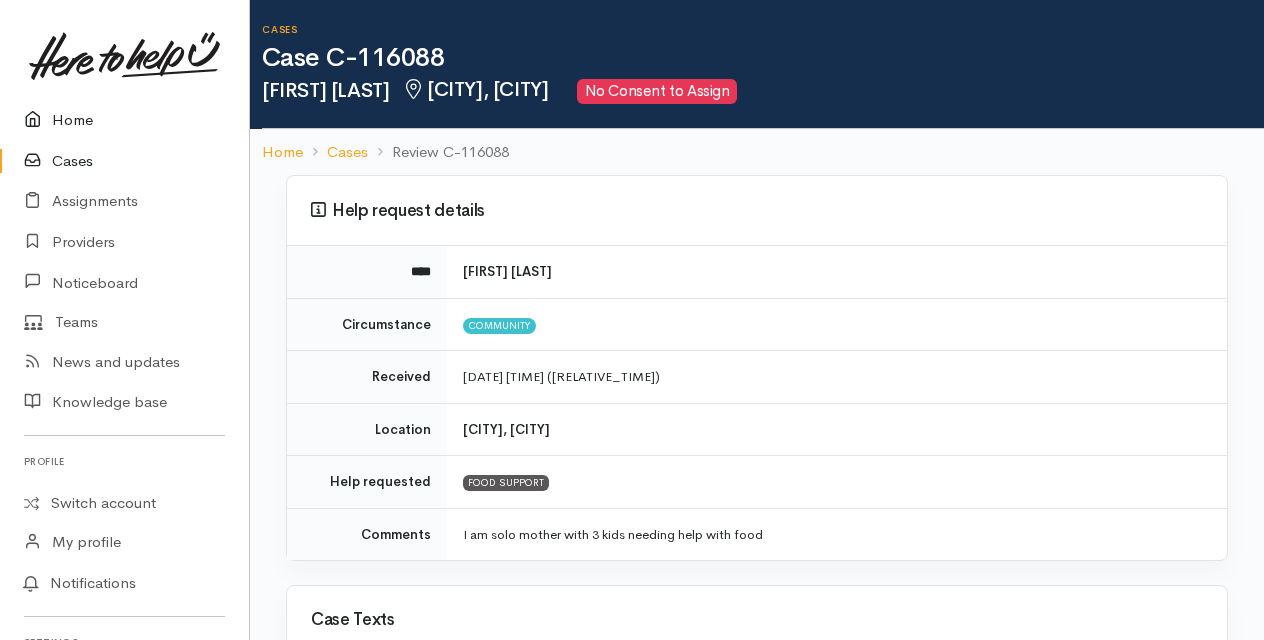 click on "Home" at bounding box center [124, 120] 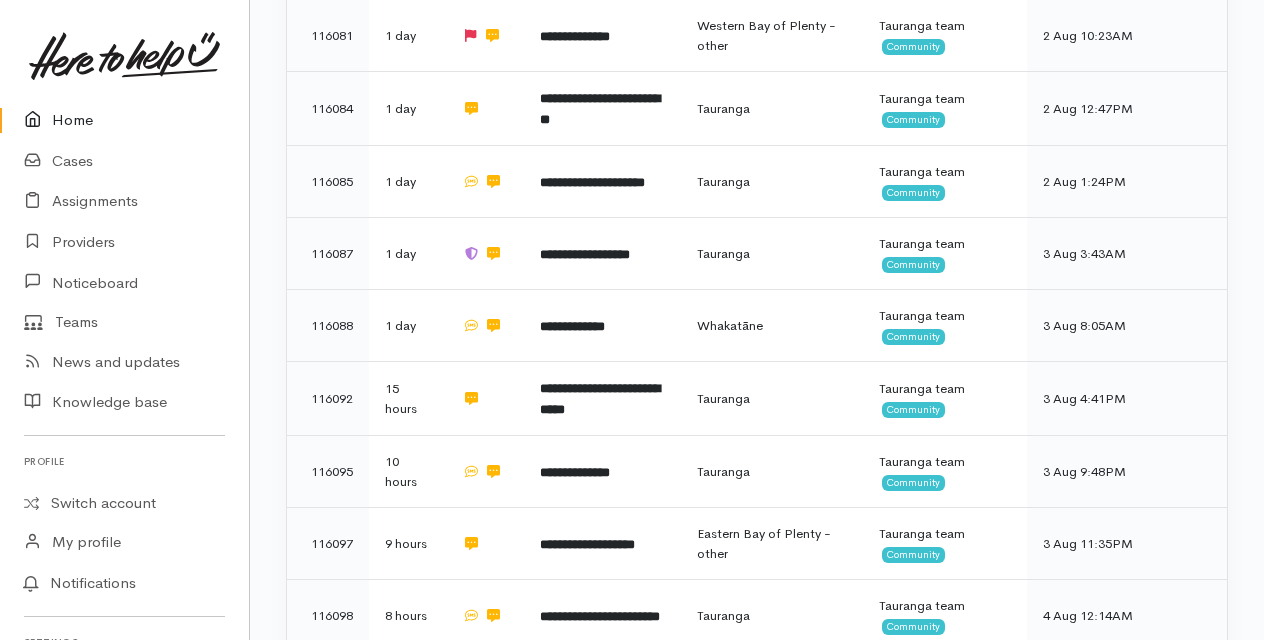 scroll, scrollTop: 600, scrollLeft: 0, axis: vertical 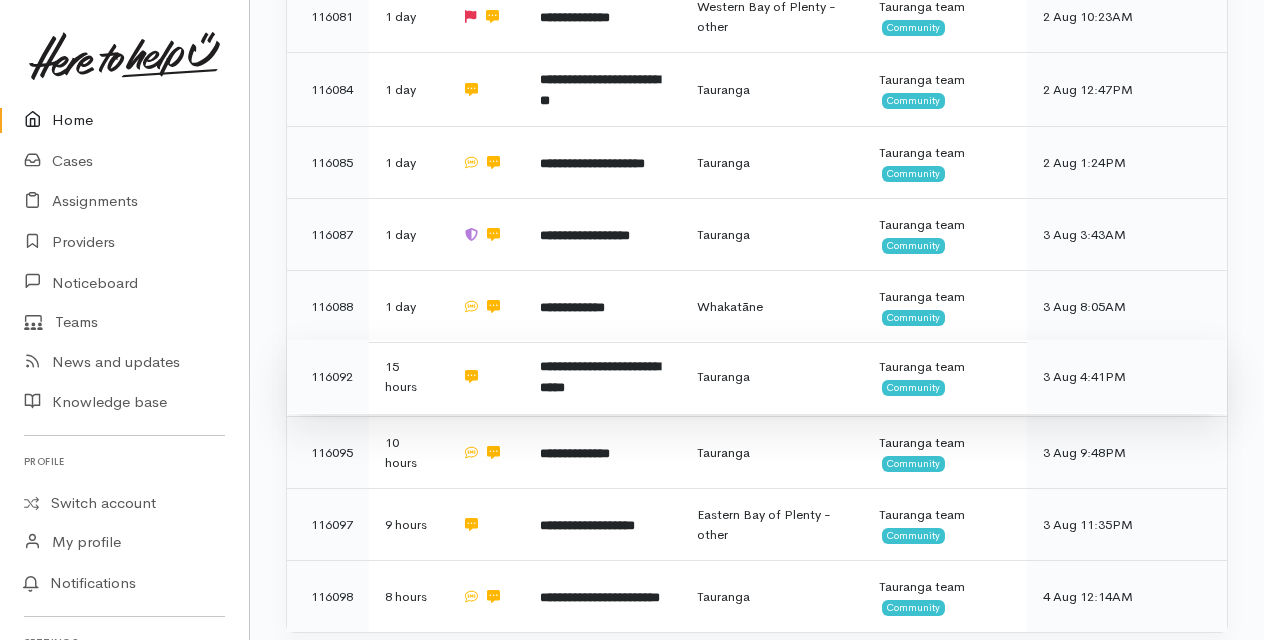 click on "**********" at bounding box center [600, 377] 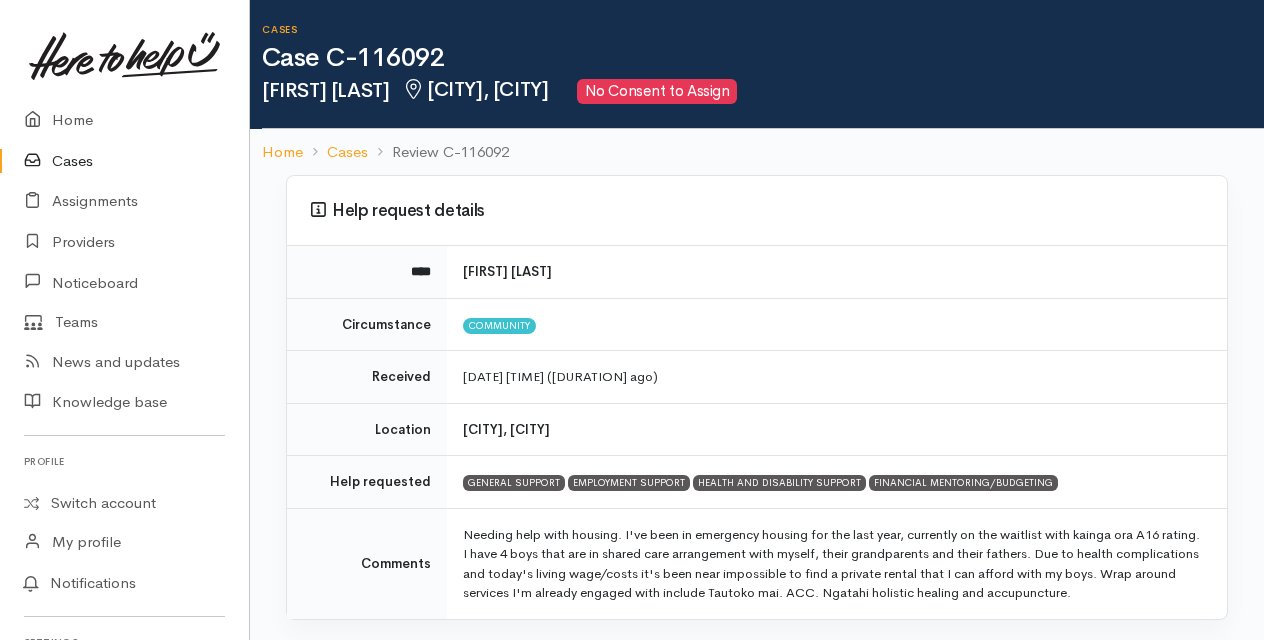scroll, scrollTop: 0, scrollLeft: 0, axis: both 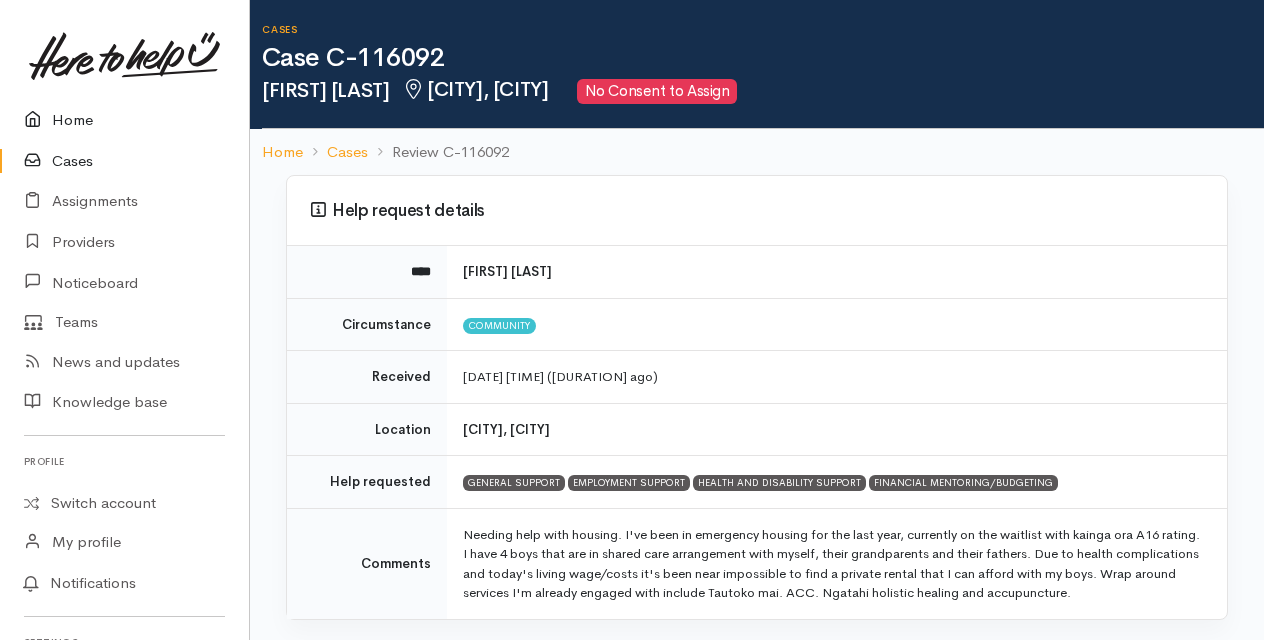 click on "Home" at bounding box center (124, 120) 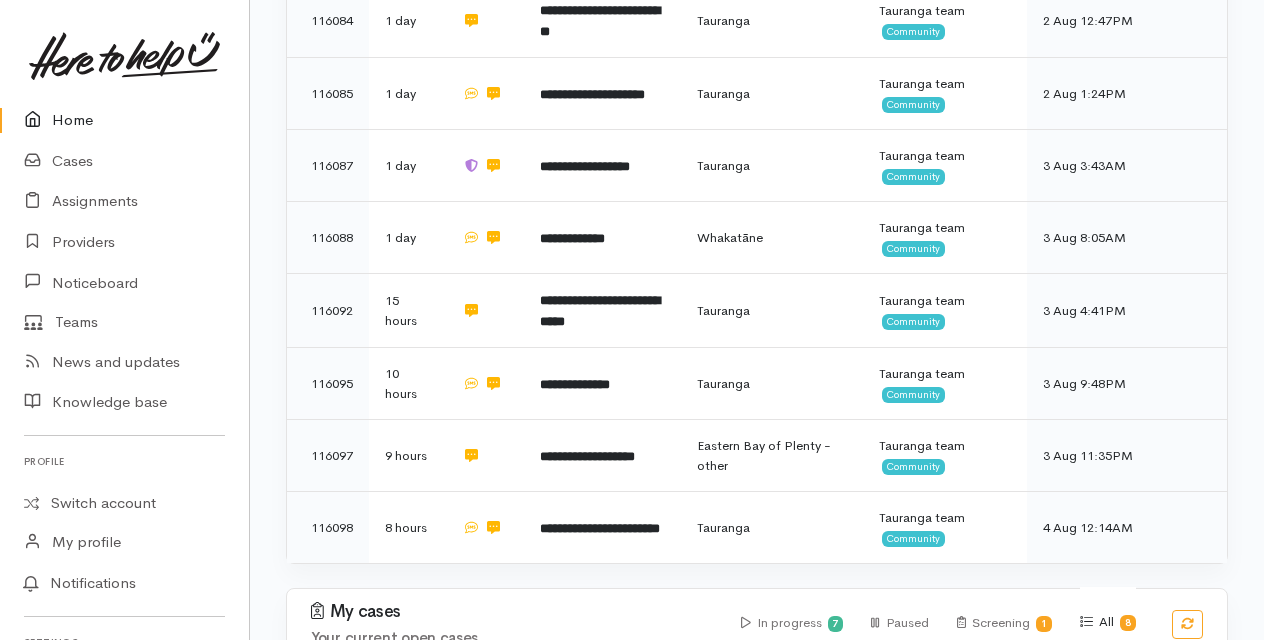 scroll, scrollTop: 700, scrollLeft: 0, axis: vertical 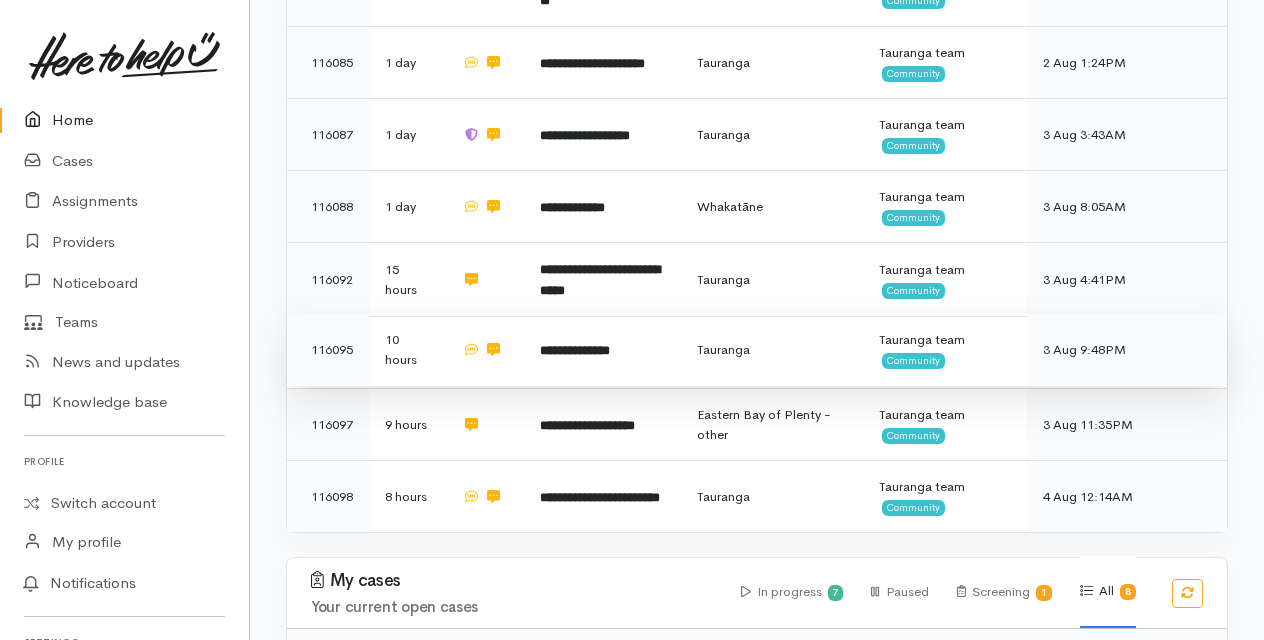 click on "**********" at bounding box center (575, 350) 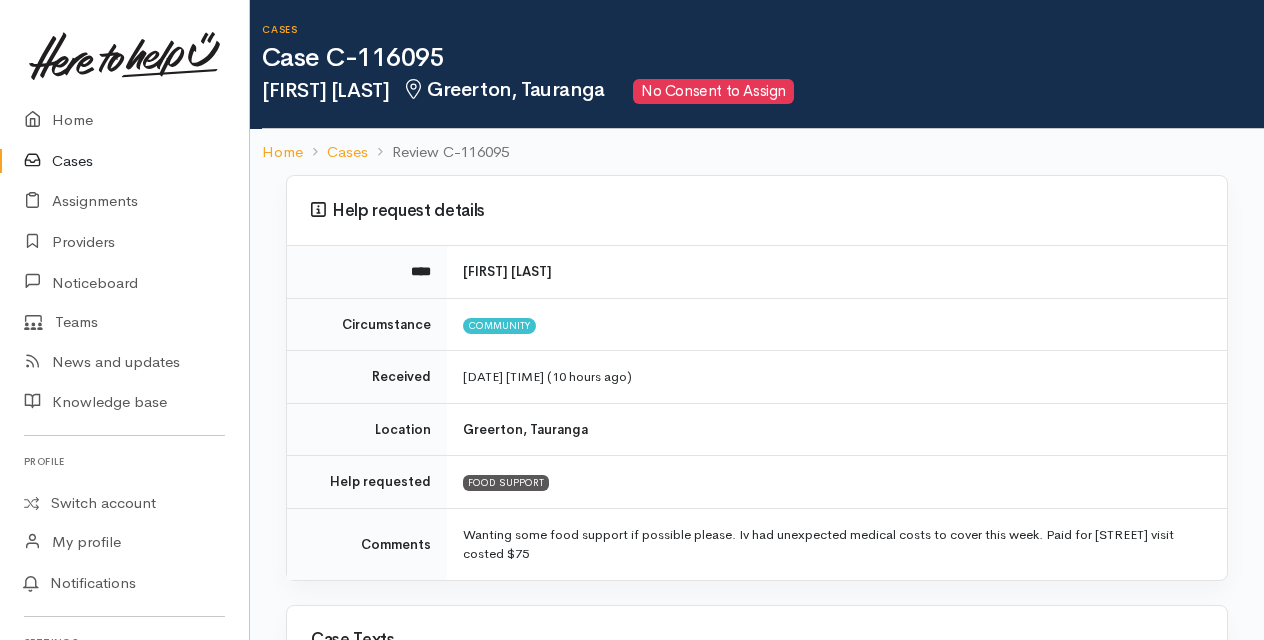 scroll, scrollTop: 0, scrollLeft: 0, axis: both 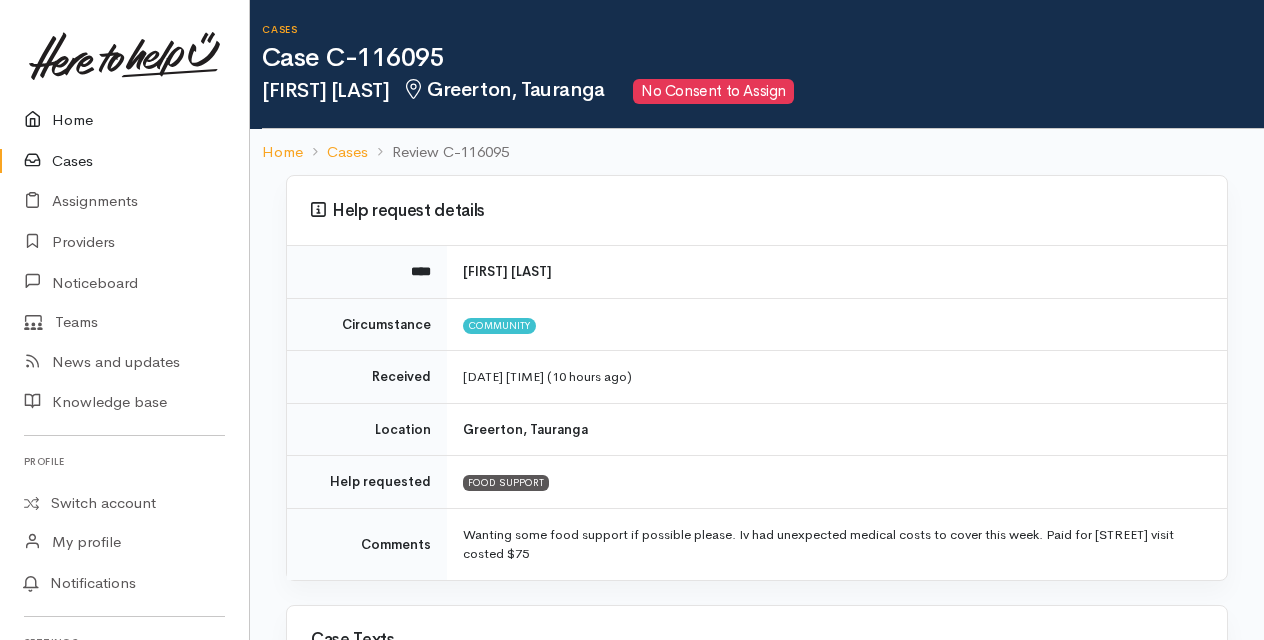 click on "Home" at bounding box center [124, 120] 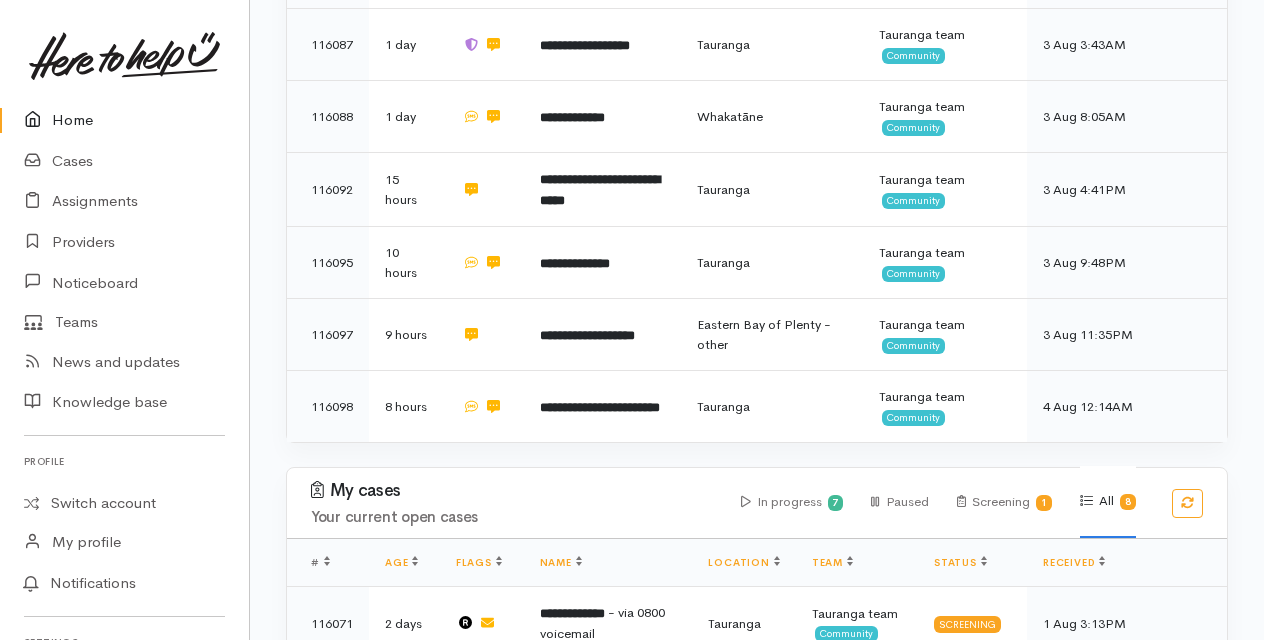 scroll, scrollTop: 800, scrollLeft: 0, axis: vertical 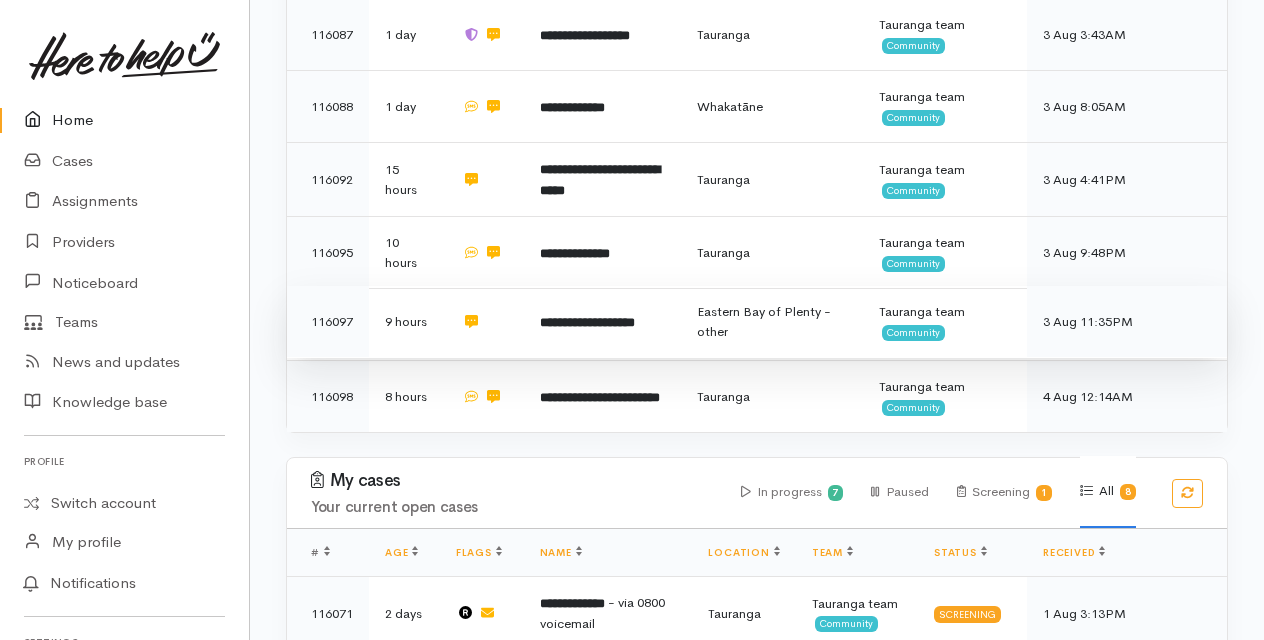 click on "**********" at bounding box center (587, 322) 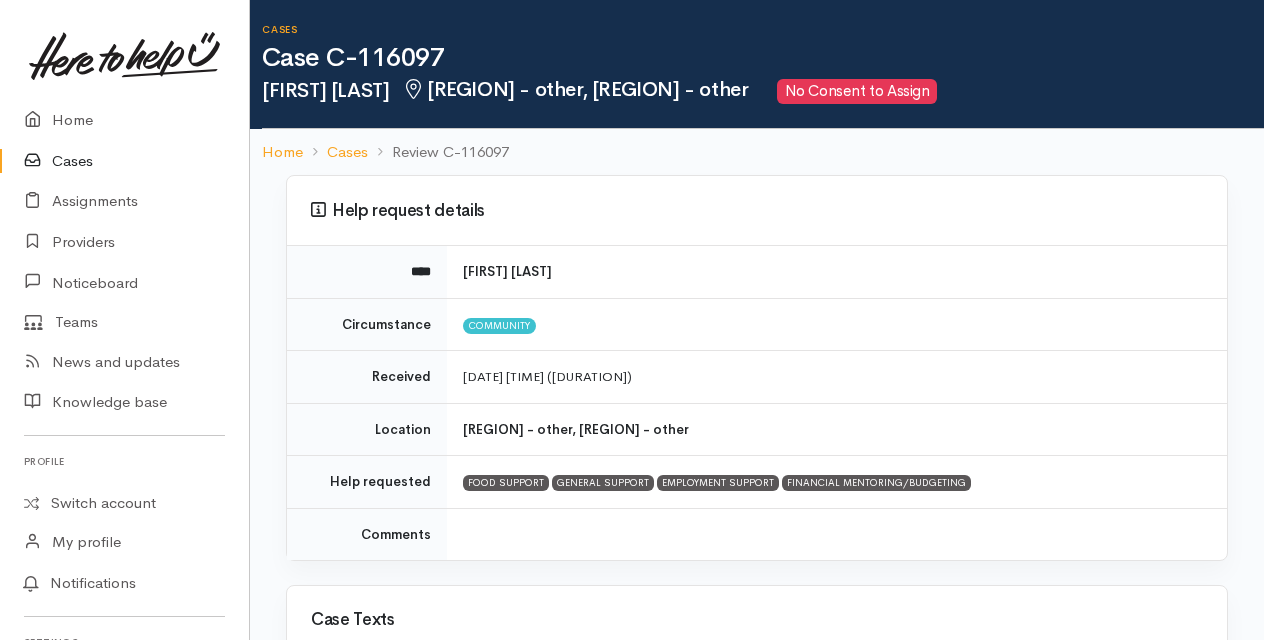 scroll, scrollTop: 0, scrollLeft: 0, axis: both 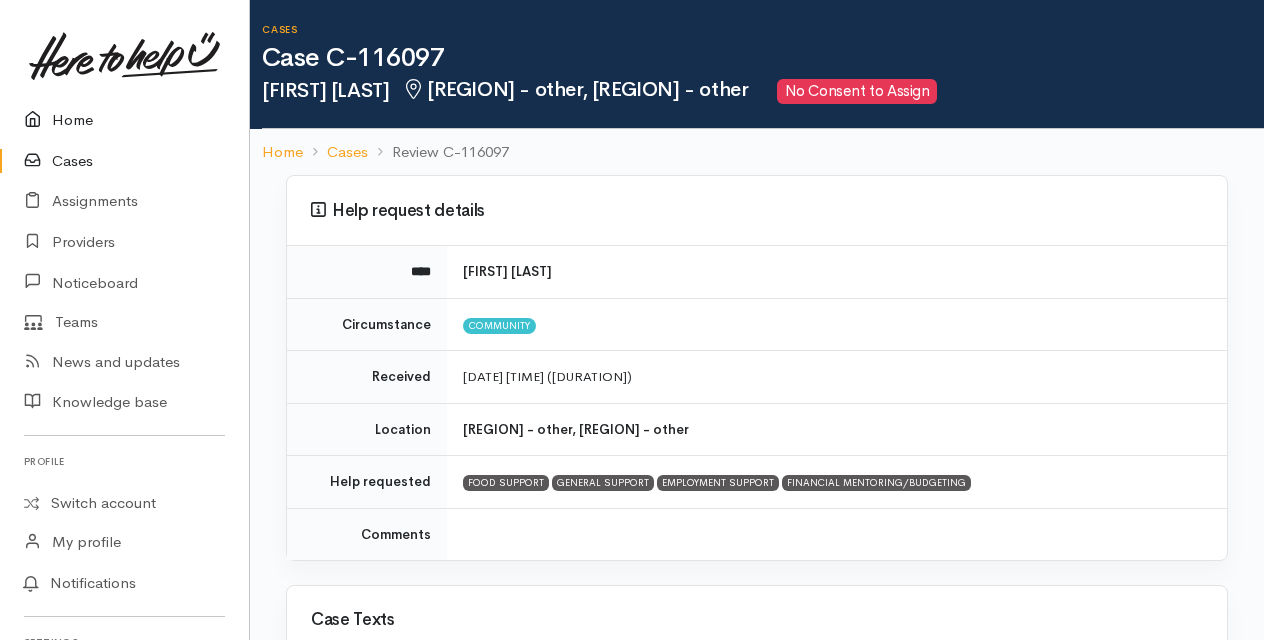 click on "Home" at bounding box center [124, 120] 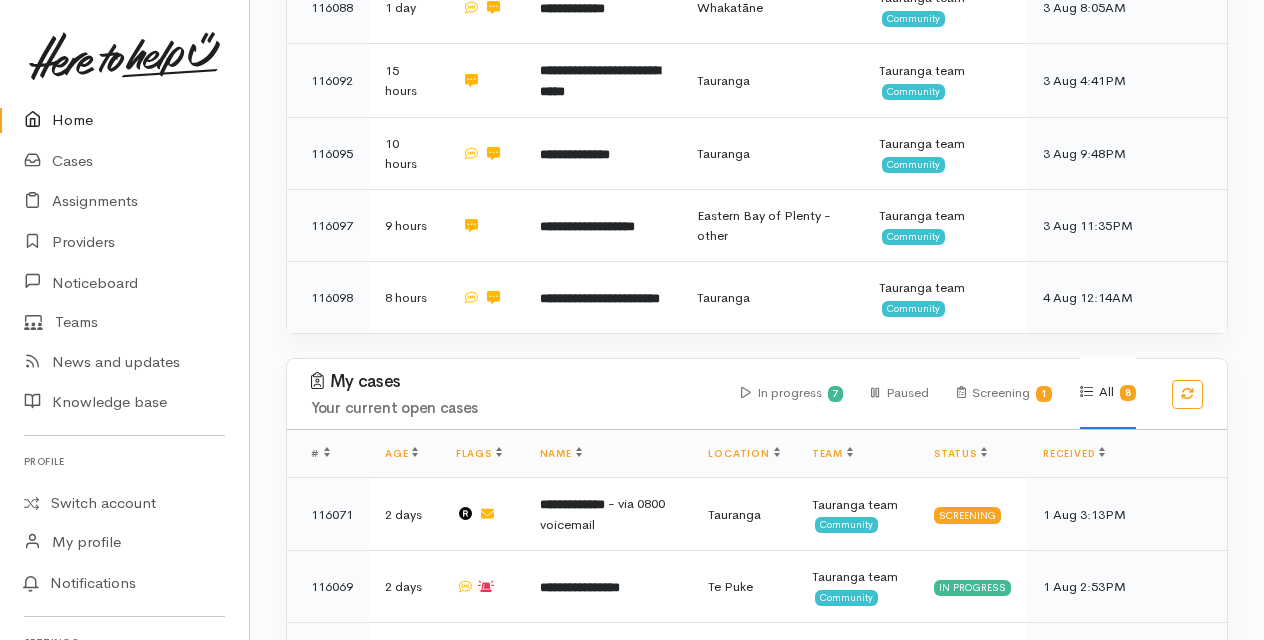 scroll, scrollTop: 900, scrollLeft: 0, axis: vertical 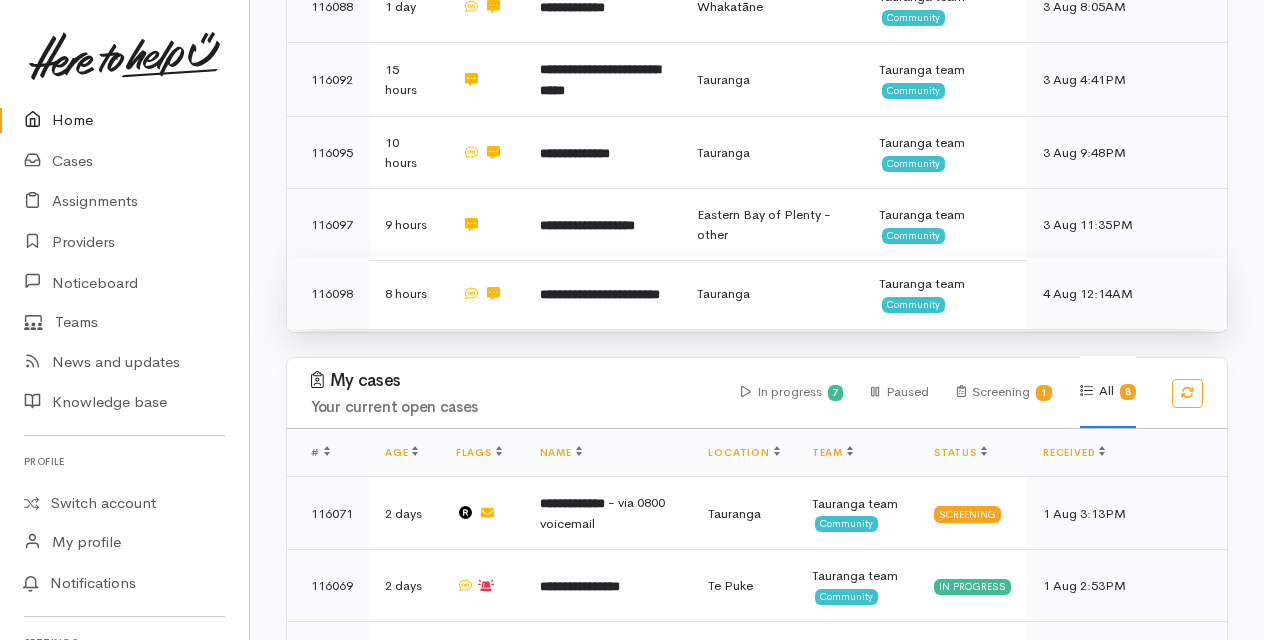 click on "**********" at bounding box center (600, 294) 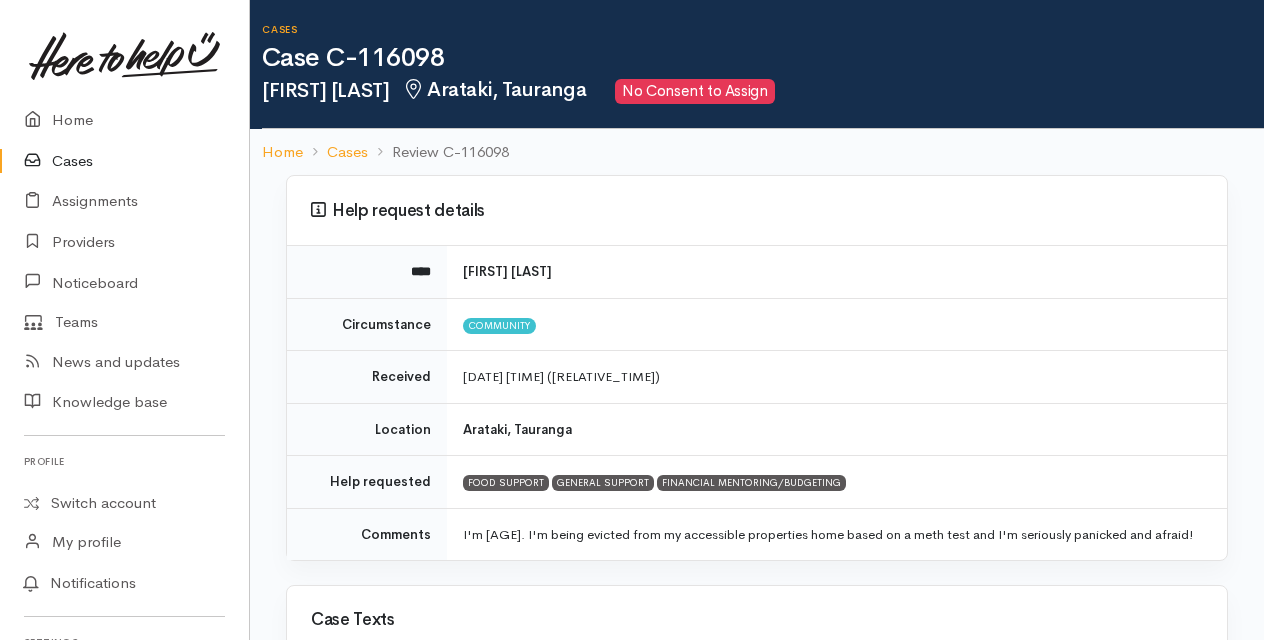 scroll, scrollTop: 0, scrollLeft: 0, axis: both 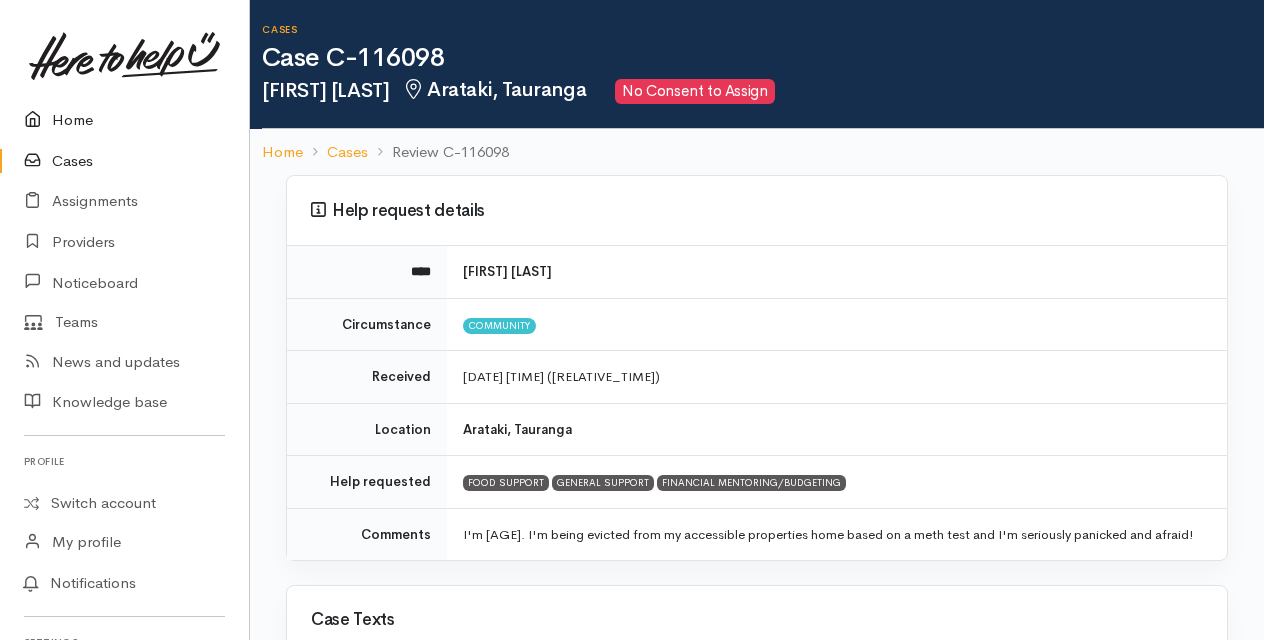 click on "Home" at bounding box center [124, 120] 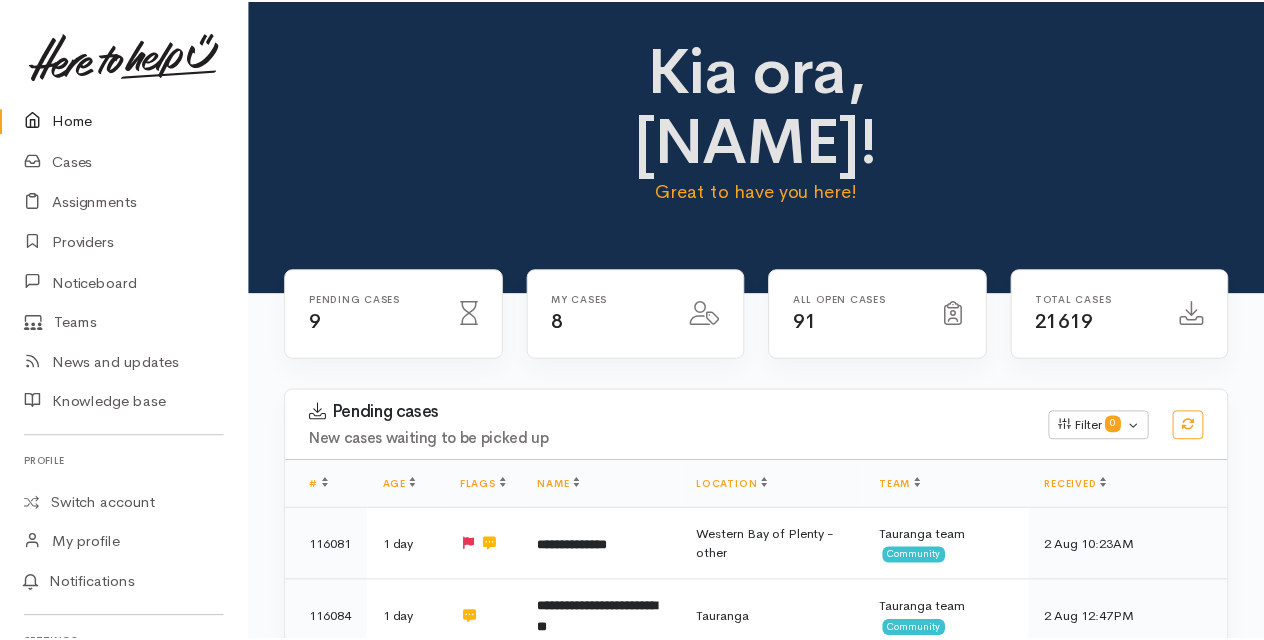 scroll, scrollTop: 0, scrollLeft: 0, axis: both 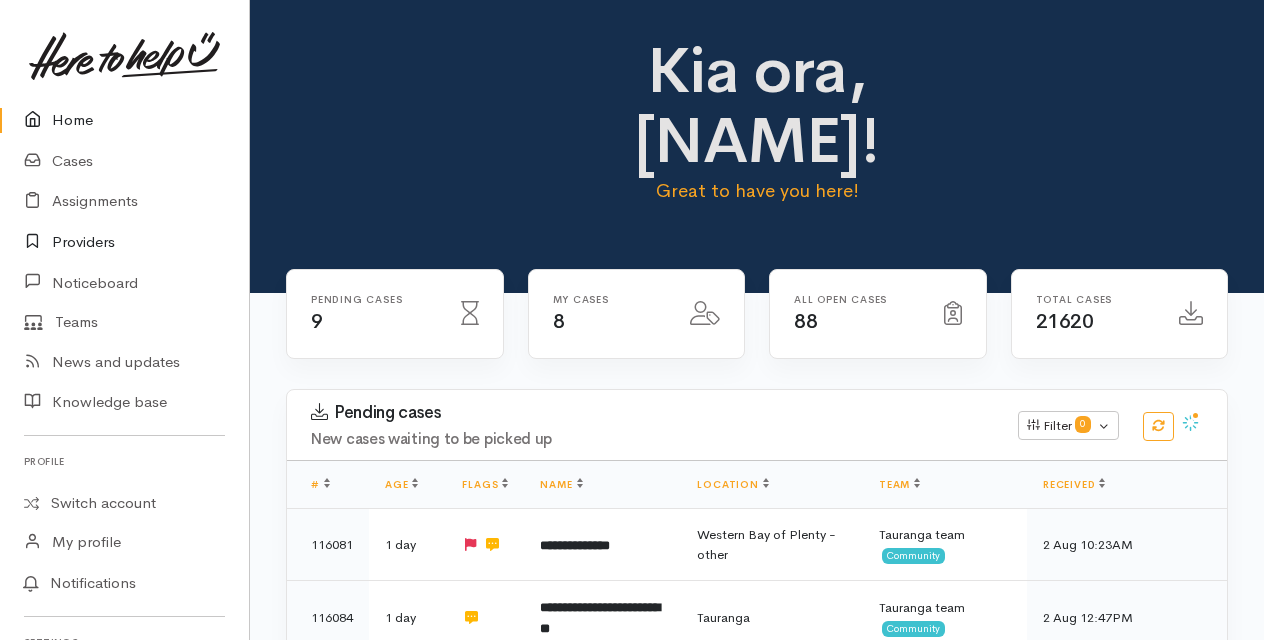 click on "Providers" at bounding box center (124, 242) 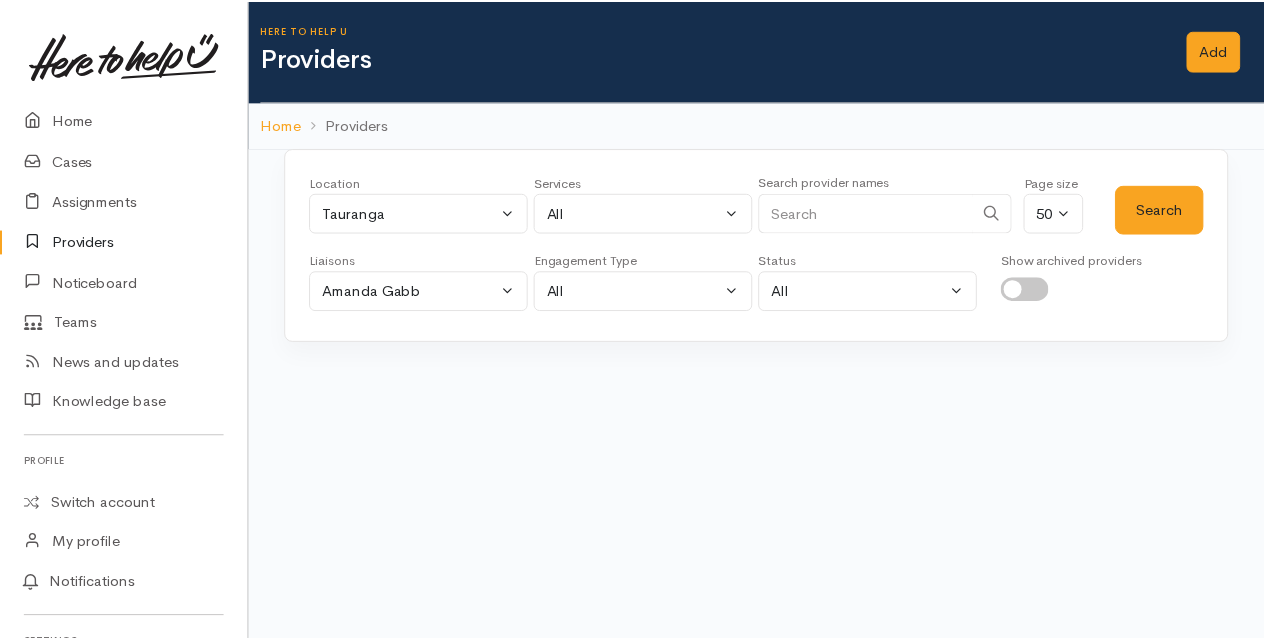 scroll, scrollTop: 0, scrollLeft: 0, axis: both 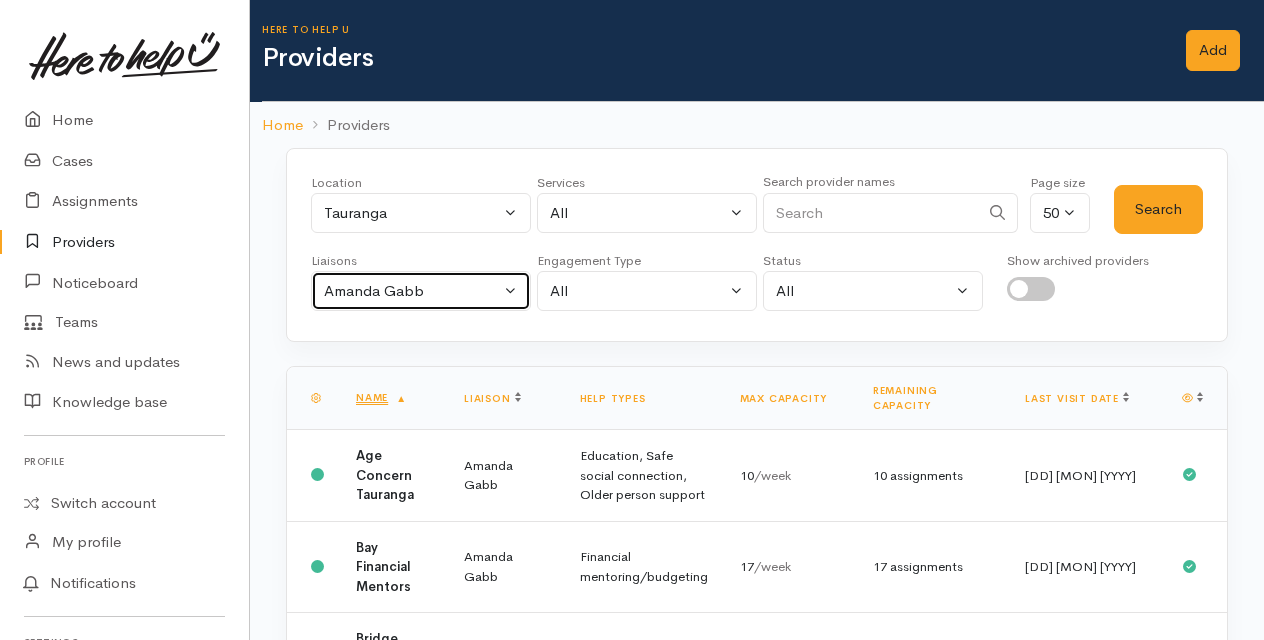 click on "Amanda Gabb" at bounding box center [421, 291] 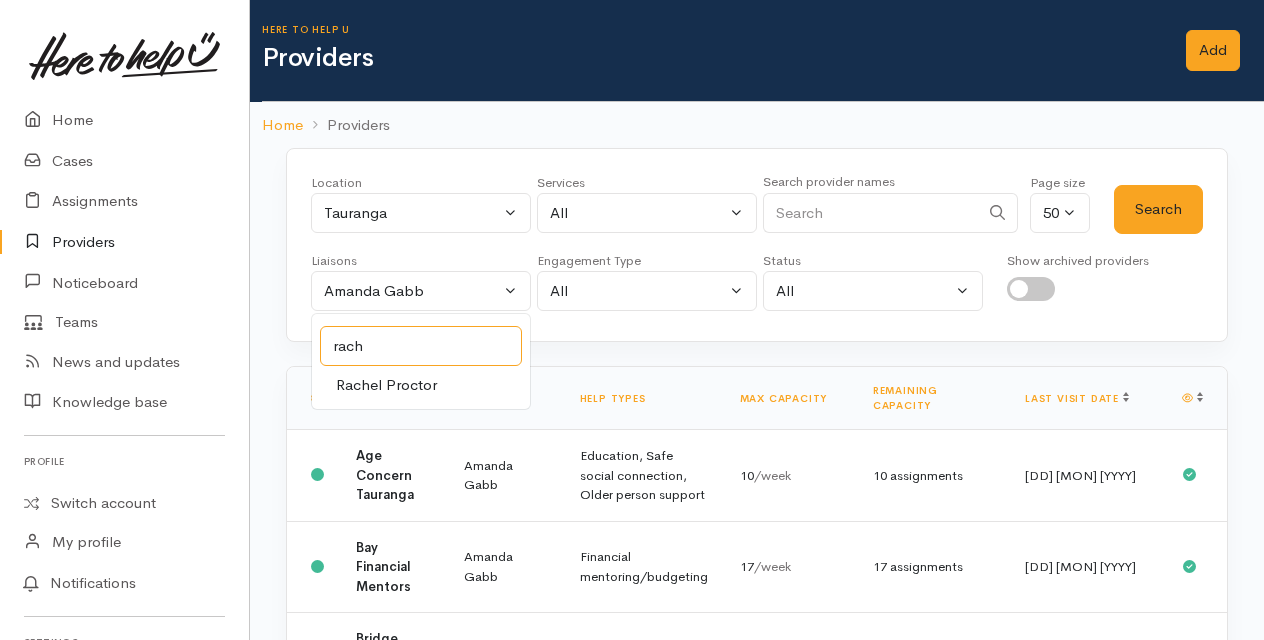 type on "rach" 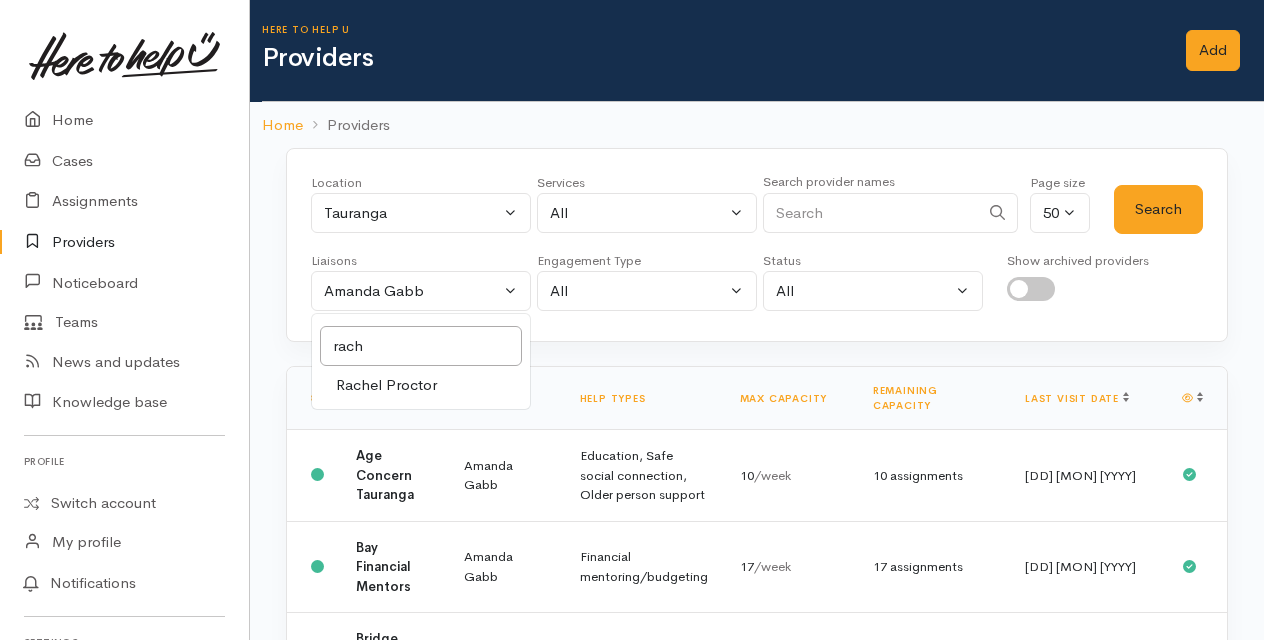 click on "Rachel Proctor" at bounding box center [386, 385] 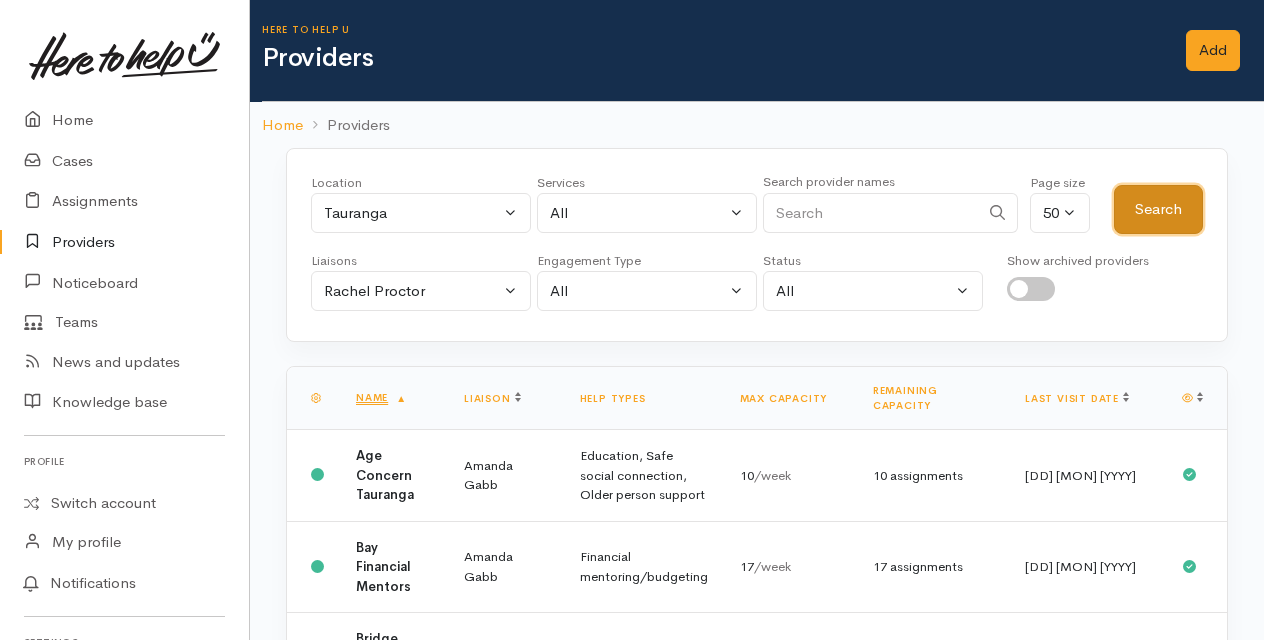 click on "Search" at bounding box center [1158, 209] 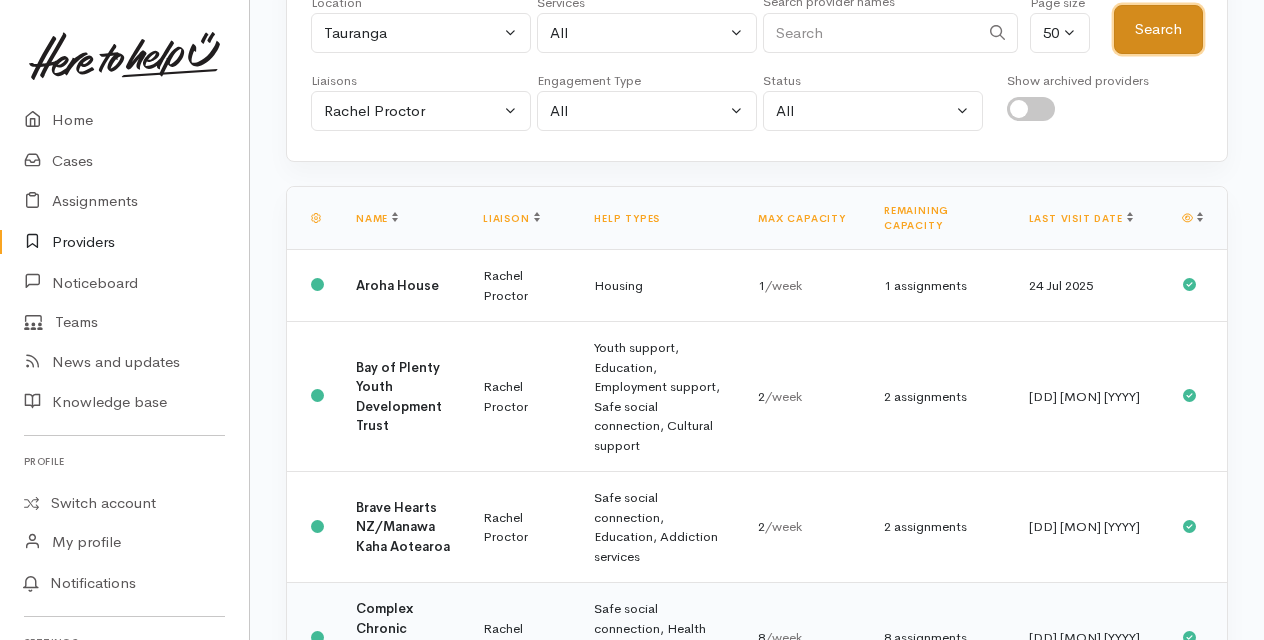 scroll, scrollTop: 200, scrollLeft: 0, axis: vertical 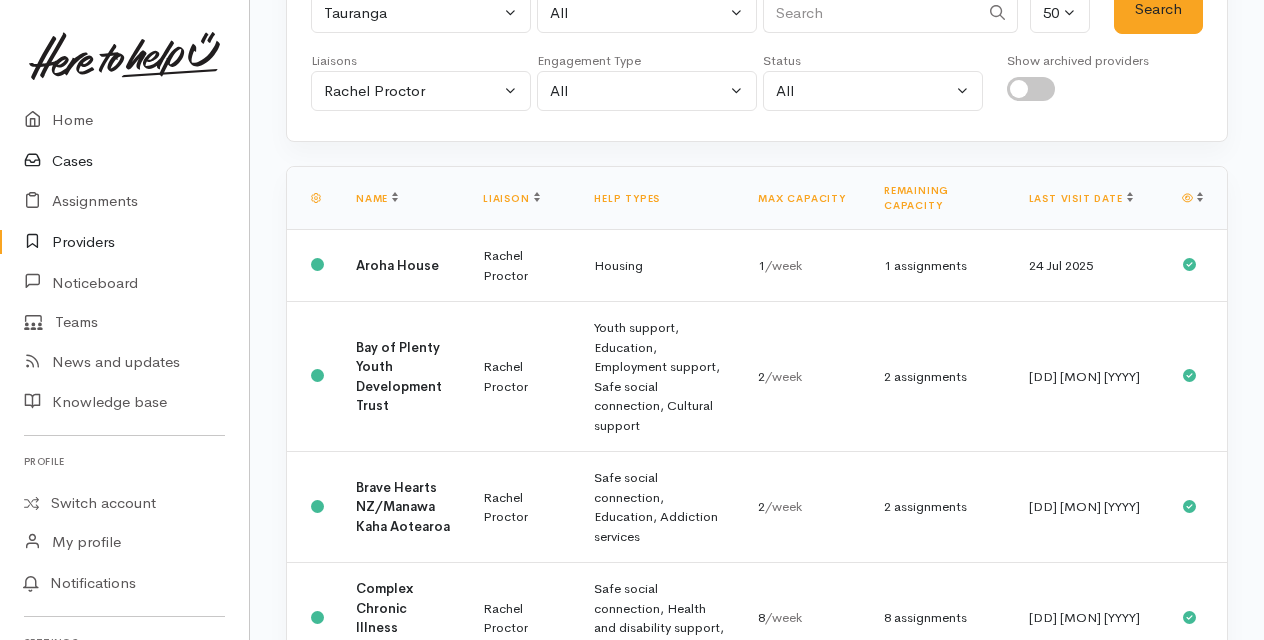 click on "Cases" at bounding box center [124, 161] 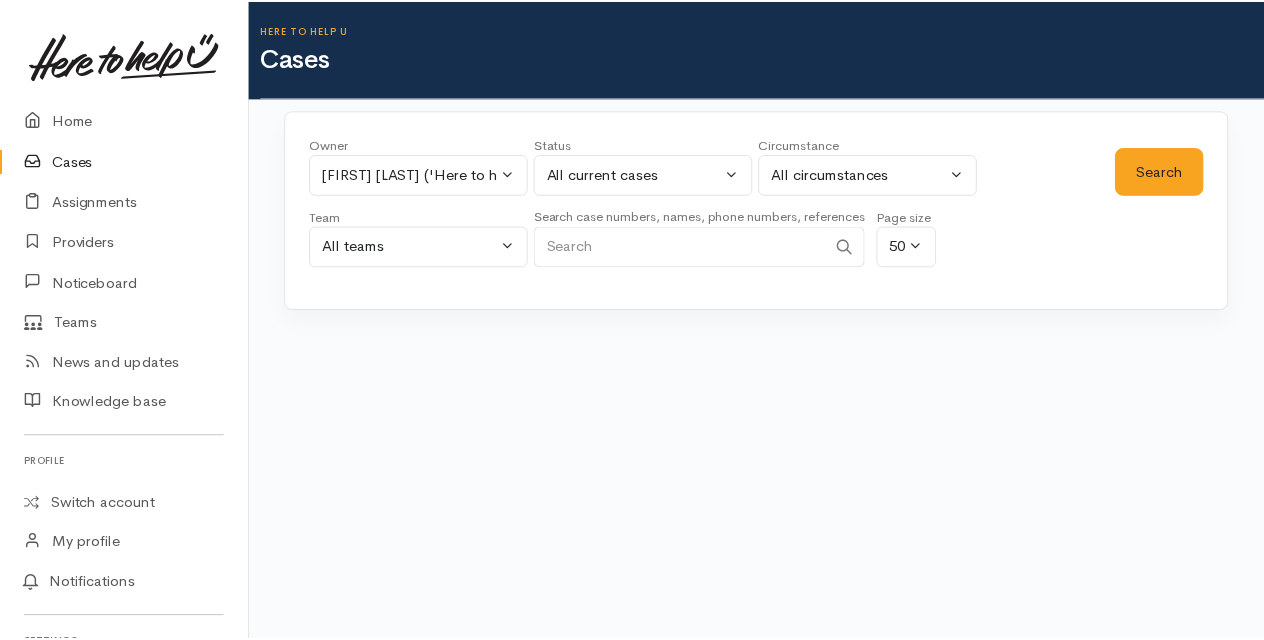 scroll, scrollTop: 0, scrollLeft: 0, axis: both 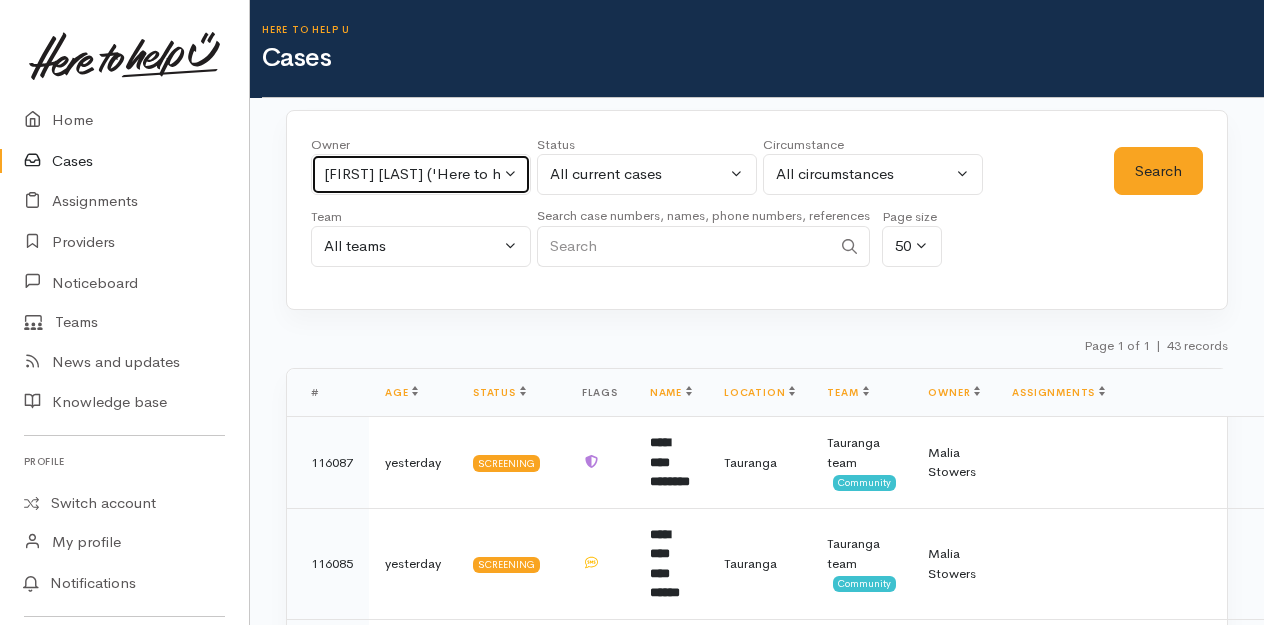 click on "[FIRST] [LAST] ('Here to help u')" at bounding box center (421, 174) 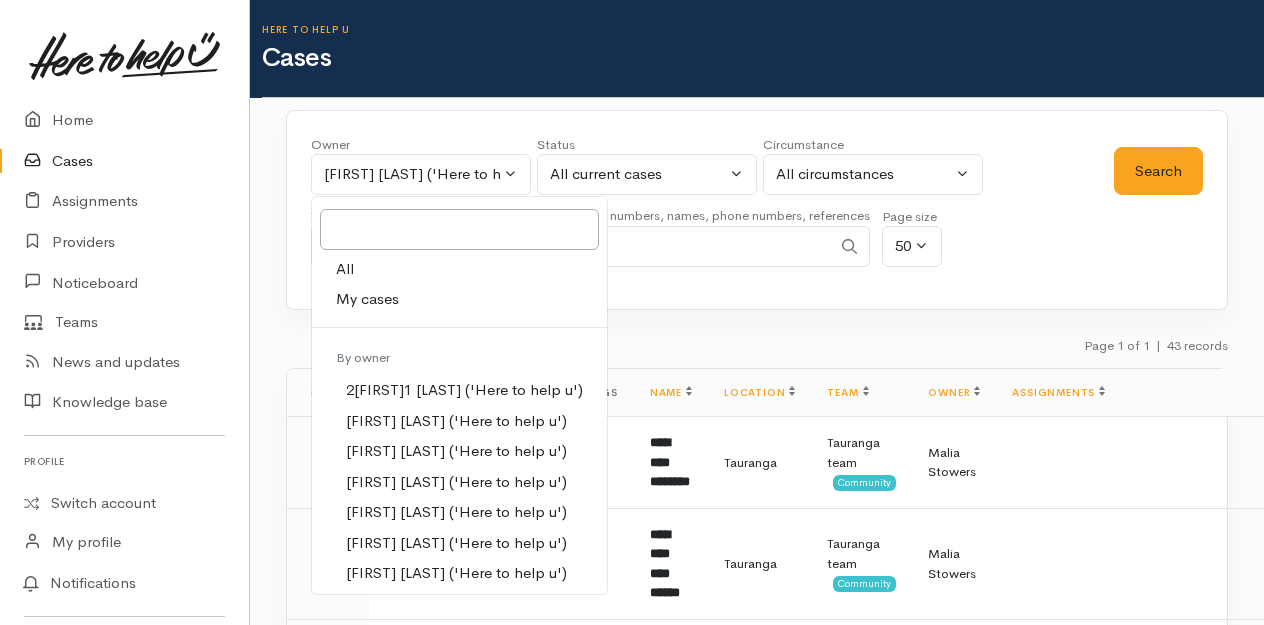 click on "My cases" at bounding box center (367, 299) 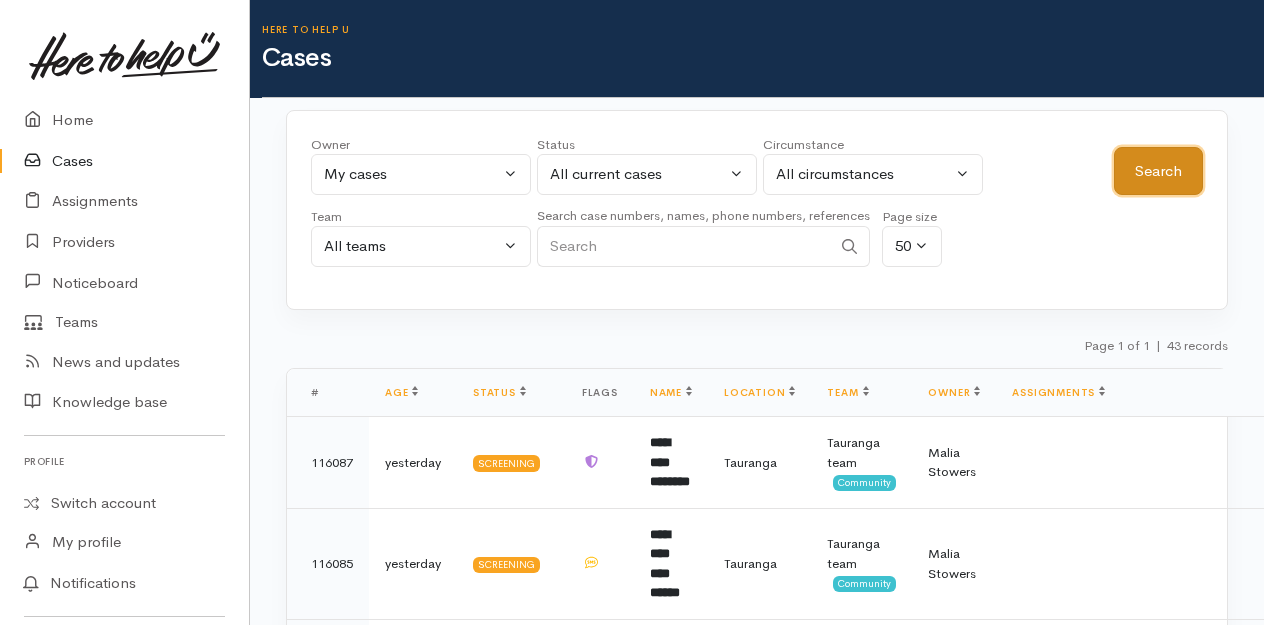 click on "Search" at bounding box center (1158, 171) 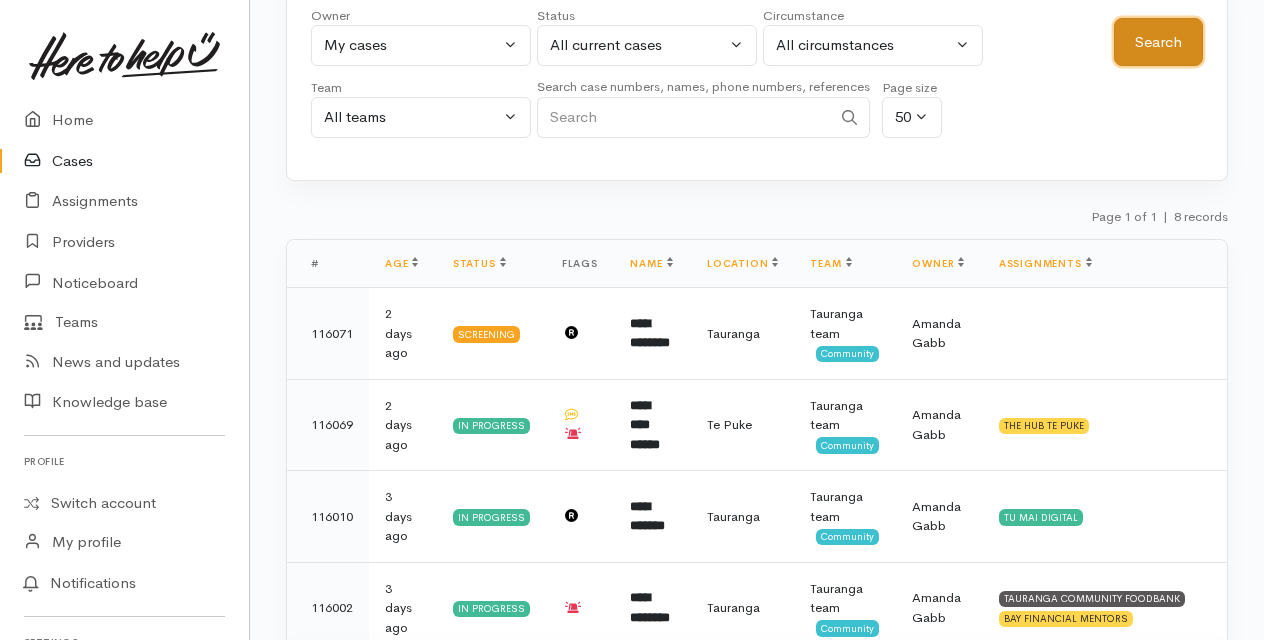 scroll, scrollTop: 62, scrollLeft: 0, axis: vertical 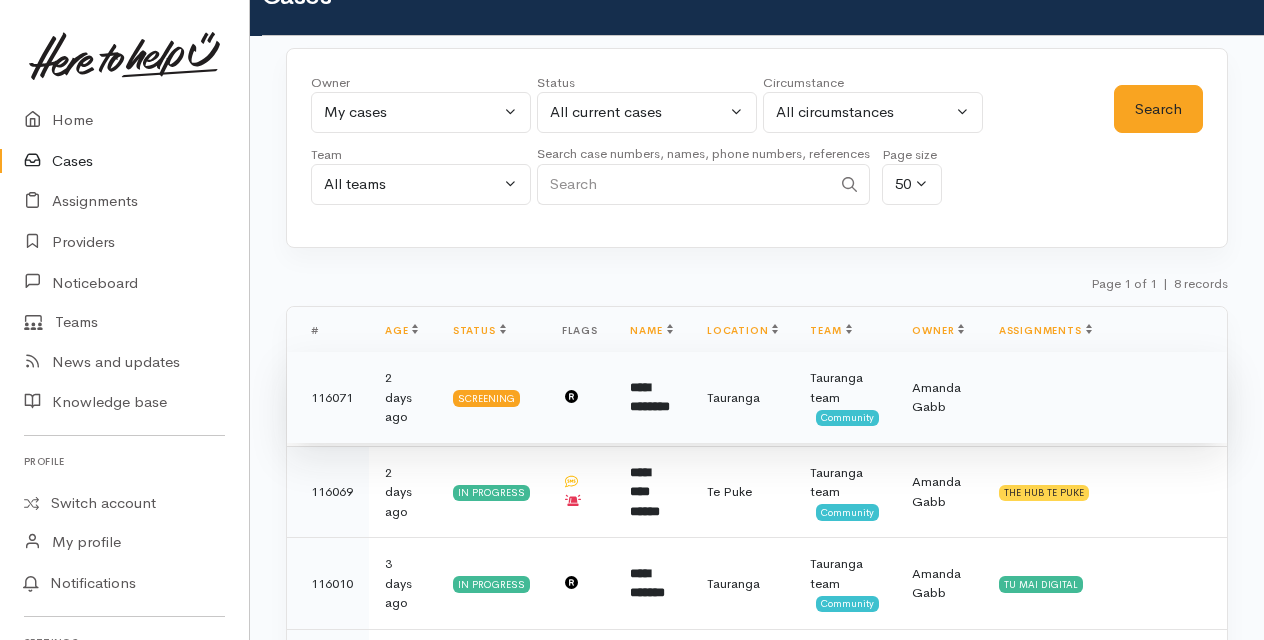 click on "**********" at bounding box center (652, 398) 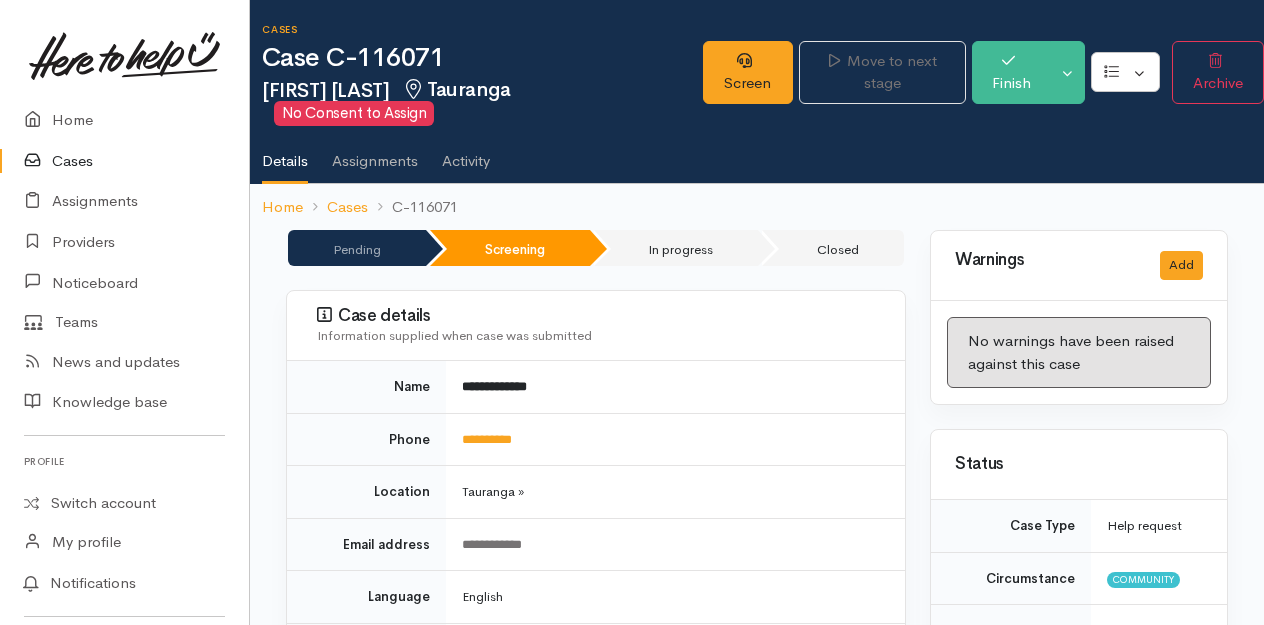scroll, scrollTop: 0, scrollLeft: 0, axis: both 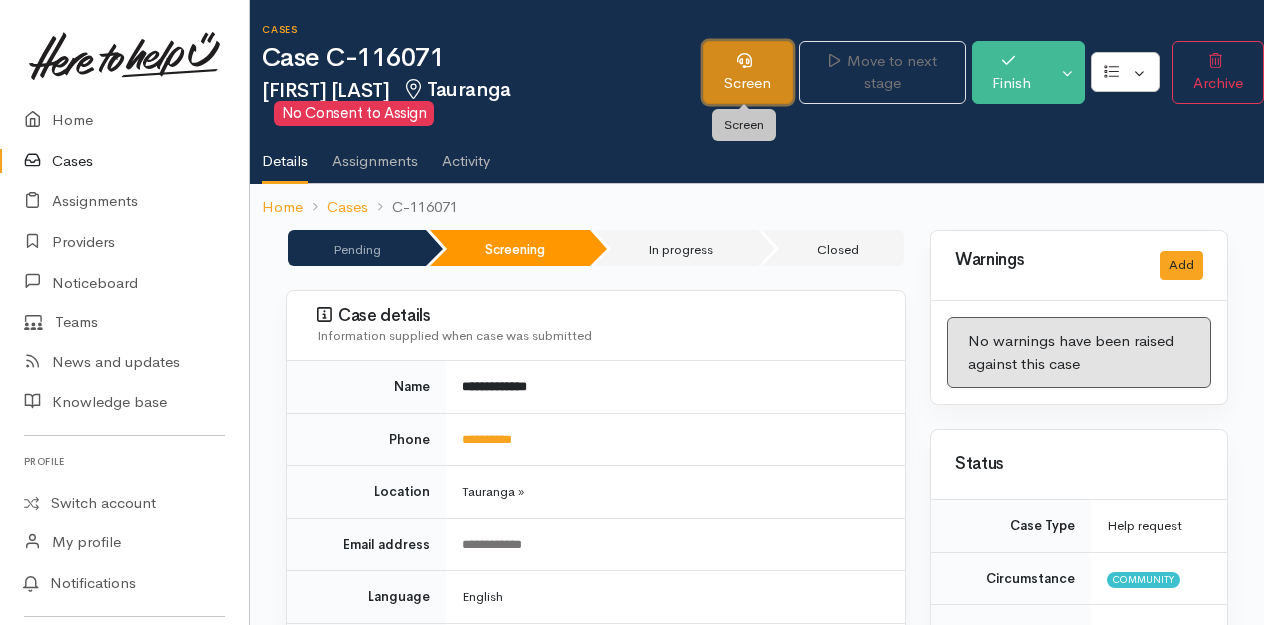 click on "Screen" at bounding box center (748, 72) 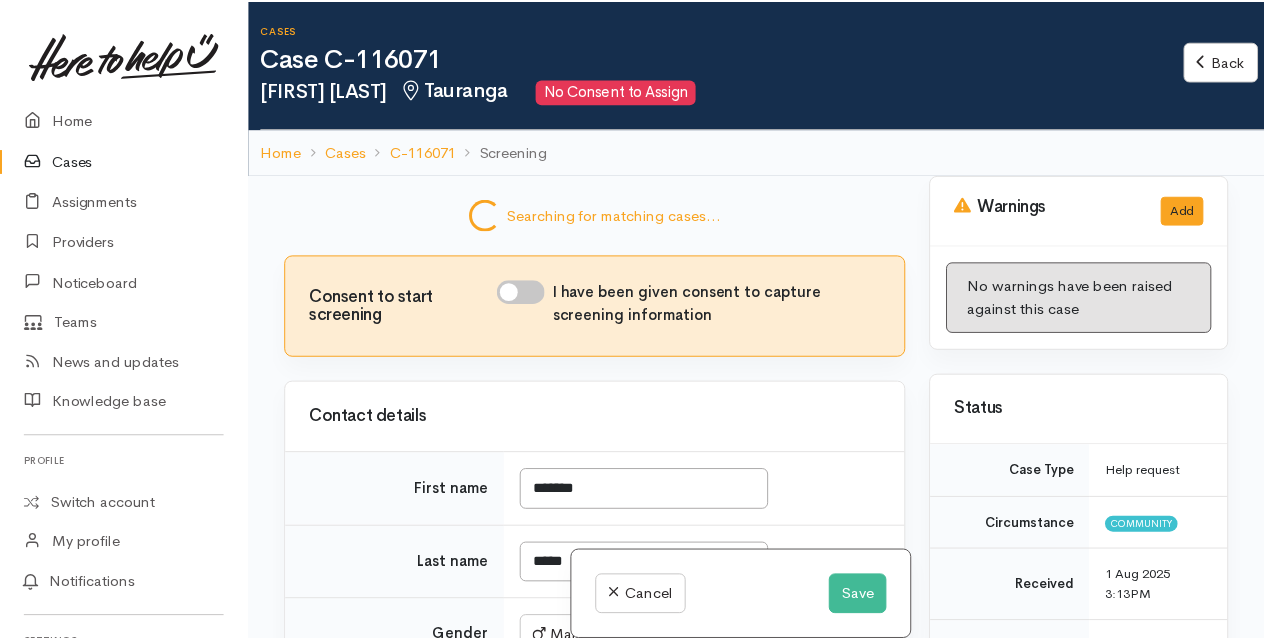 scroll, scrollTop: 0, scrollLeft: 0, axis: both 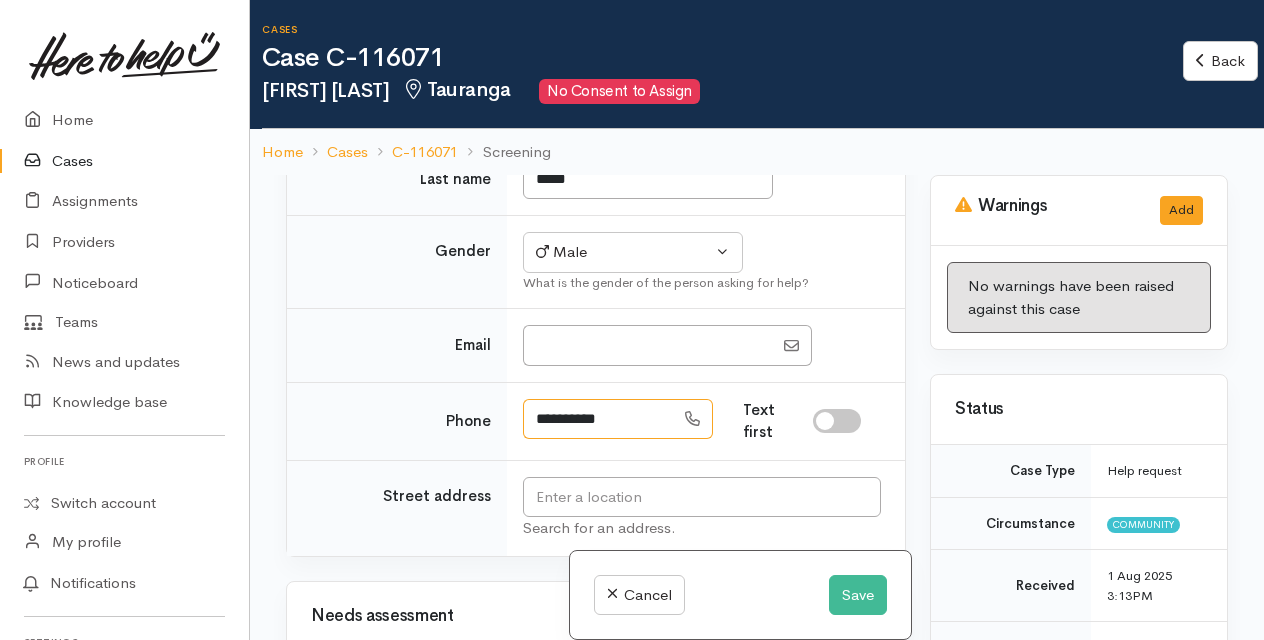 drag, startPoint x: 532, startPoint y: 410, endPoint x: 639, endPoint y: 407, distance: 107.042046 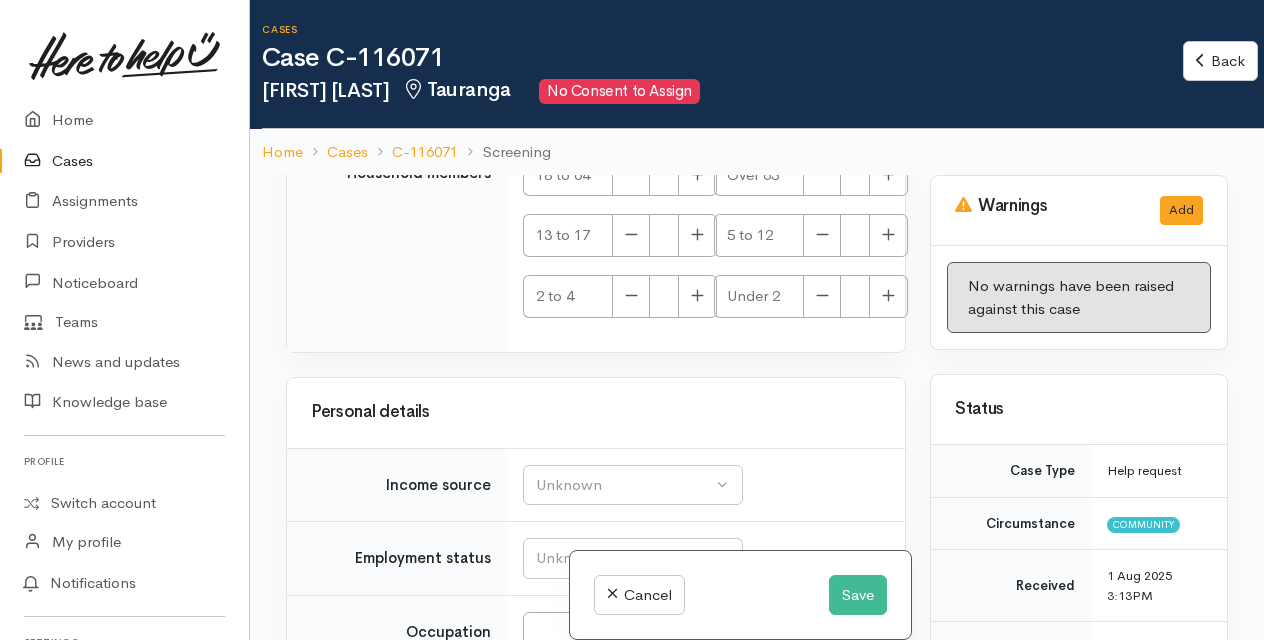 scroll, scrollTop: 3227, scrollLeft: 0, axis: vertical 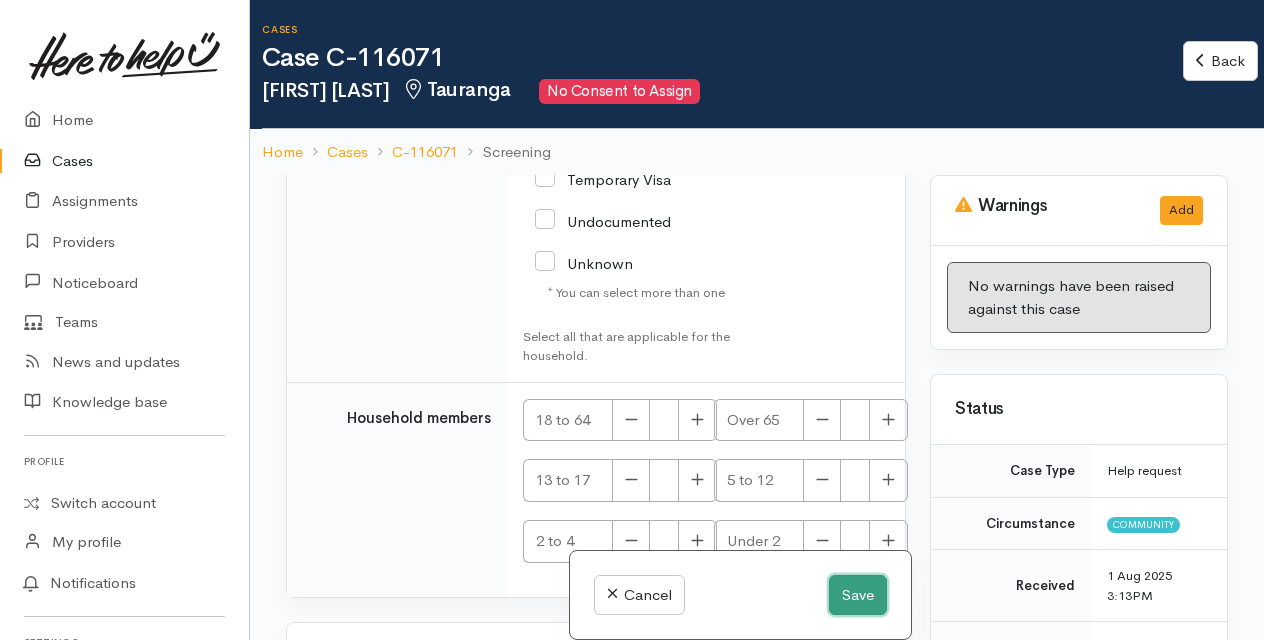 click on "Save" at bounding box center (858, 595) 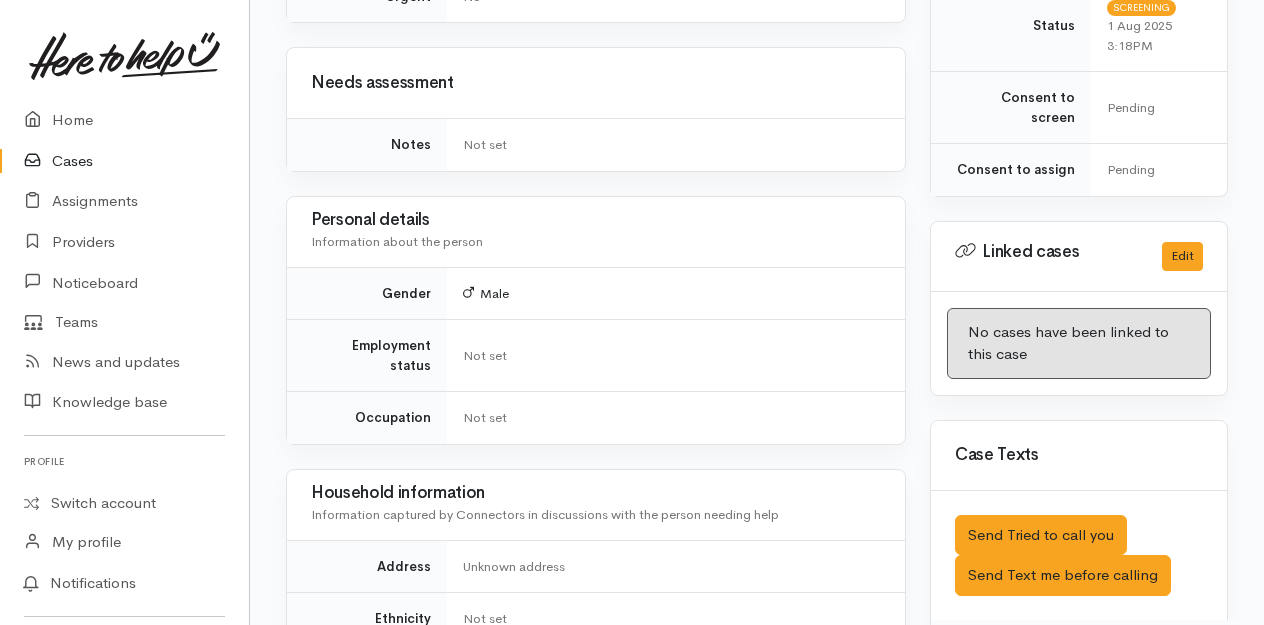 scroll, scrollTop: 1000, scrollLeft: 0, axis: vertical 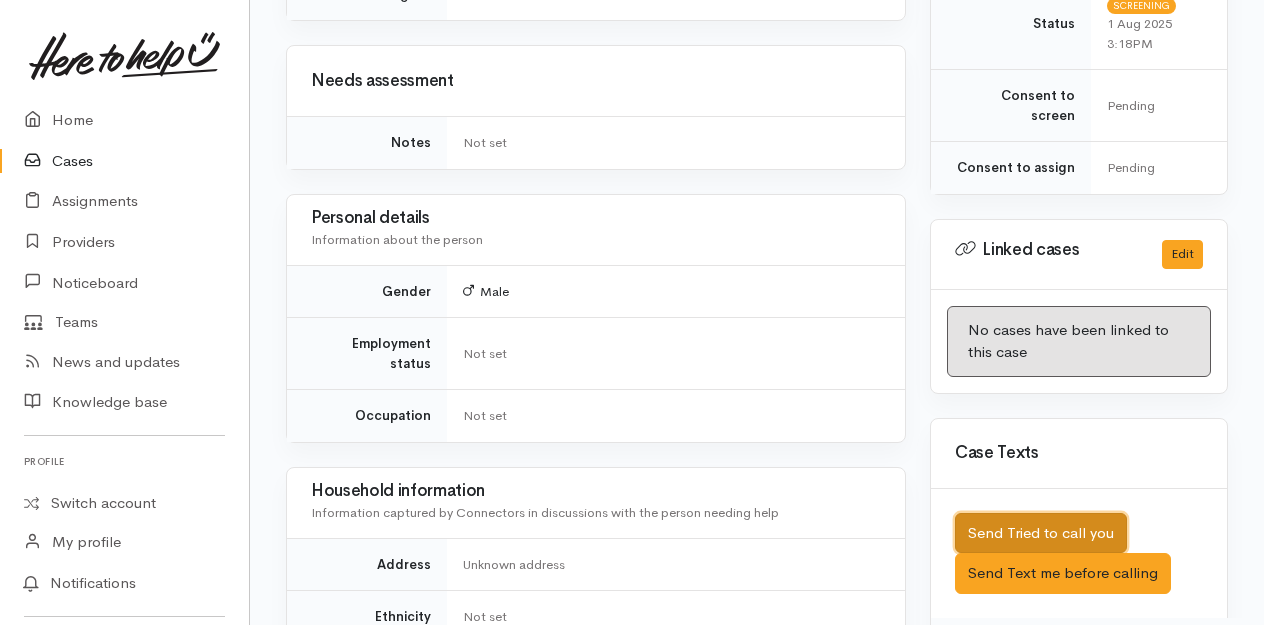 click on "Send Tried to call you" at bounding box center [1041, 533] 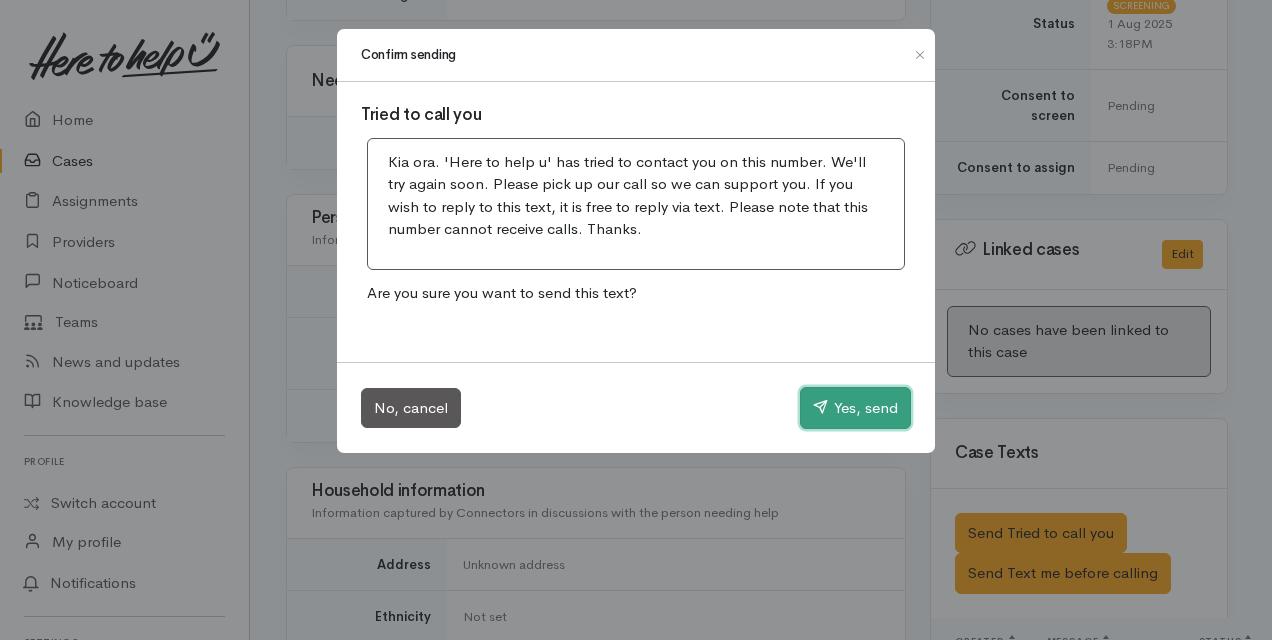 click on "Yes, send" at bounding box center [855, 408] 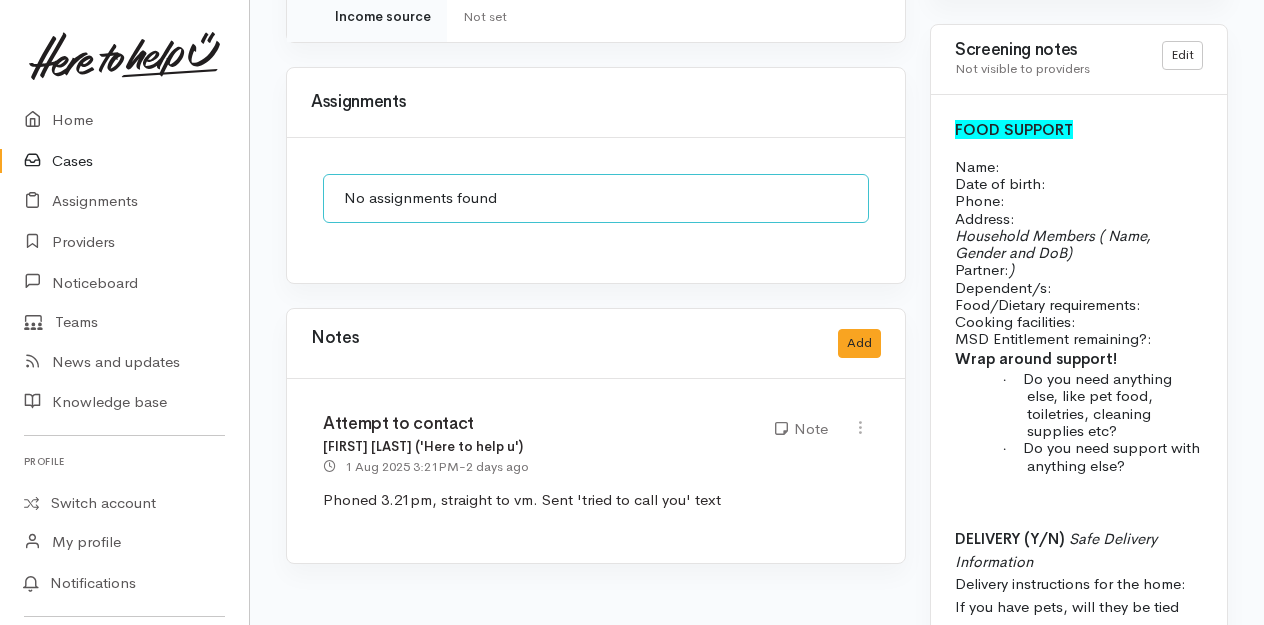 scroll, scrollTop: 1800, scrollLeft: 0, axis: vertical 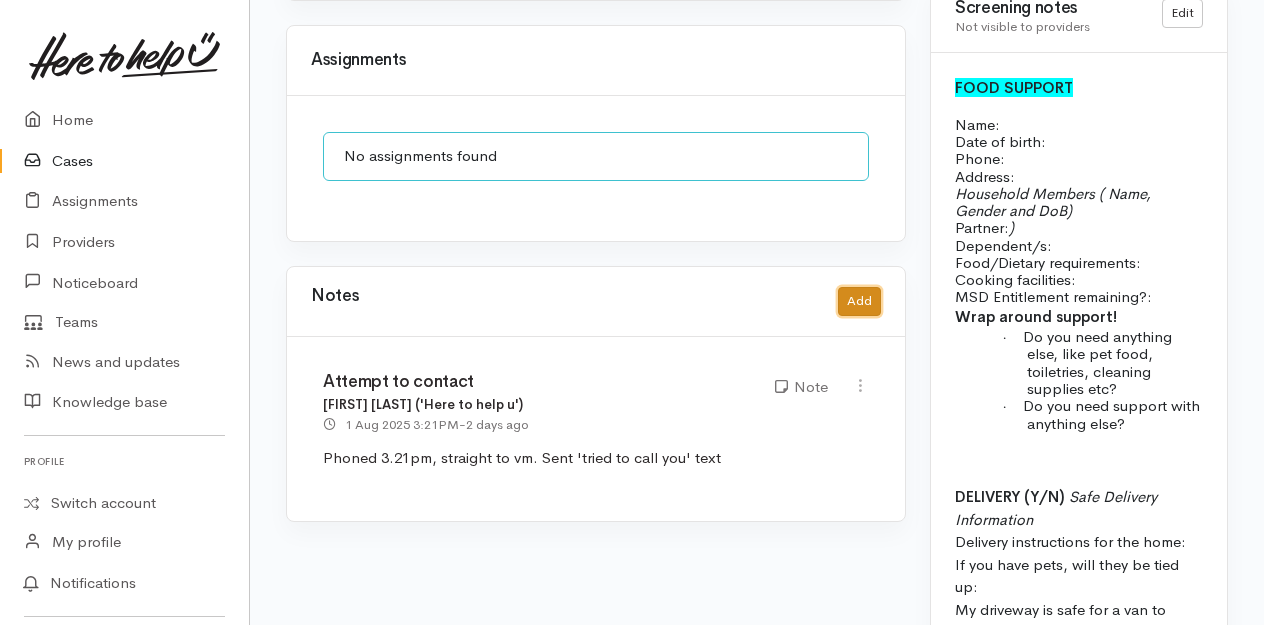 click on "Add" at bounding box center [859, 301] 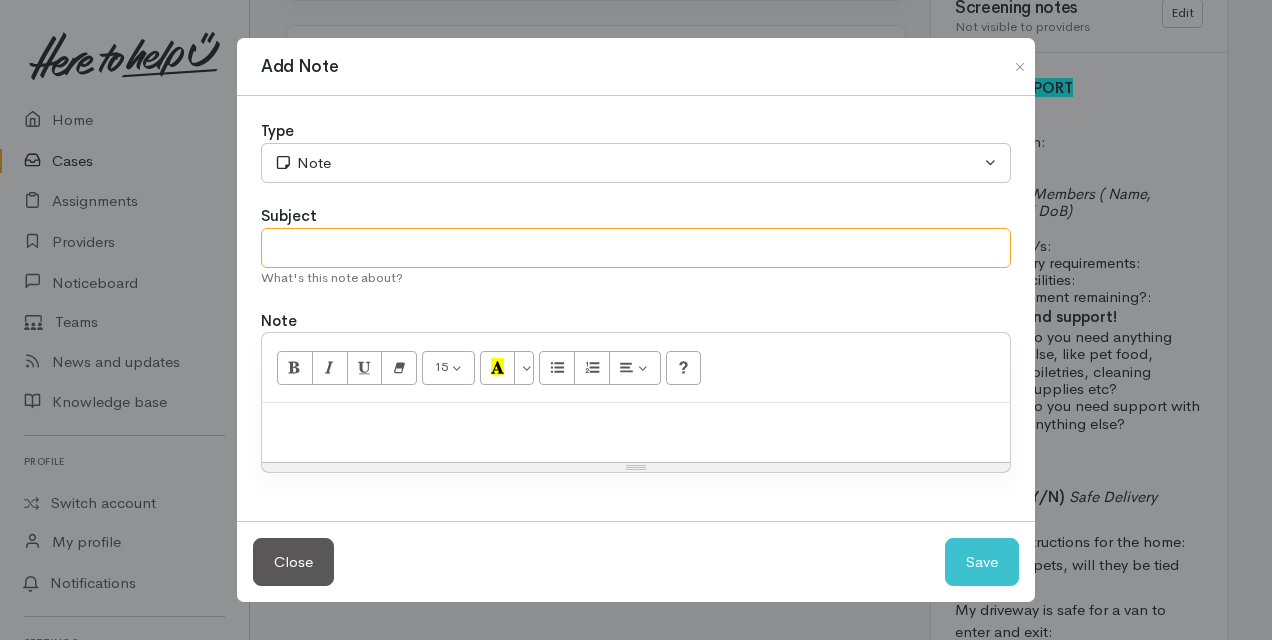click at bounding box center [636, 248] 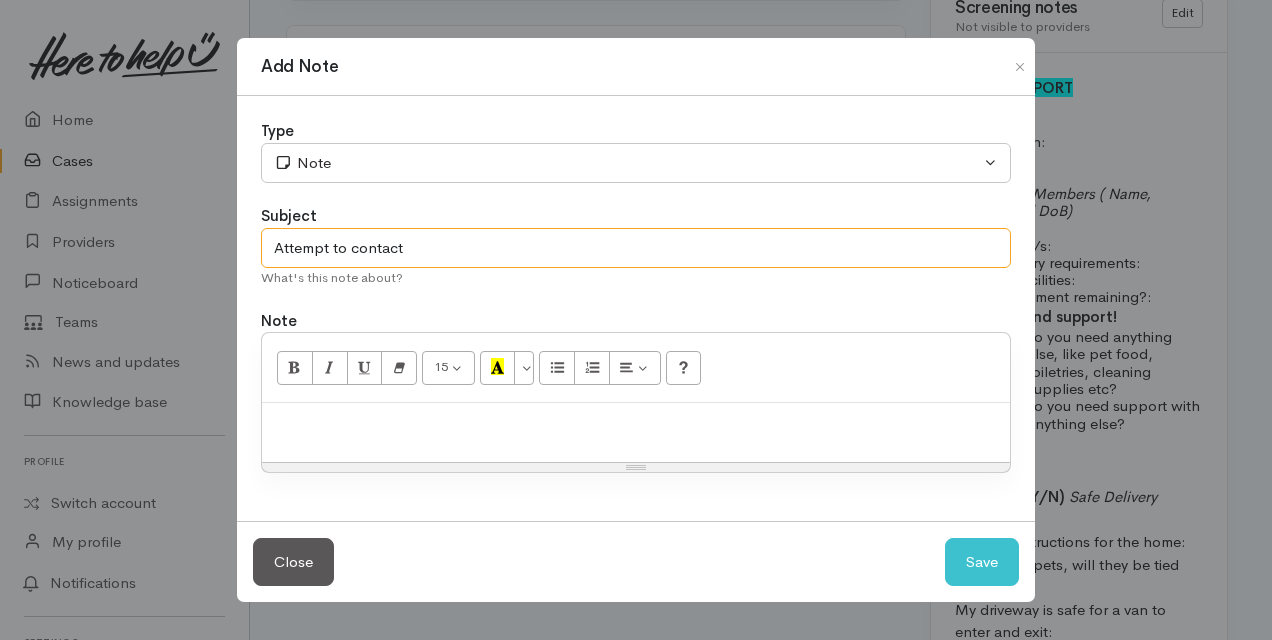 type on "Attempt to contact" 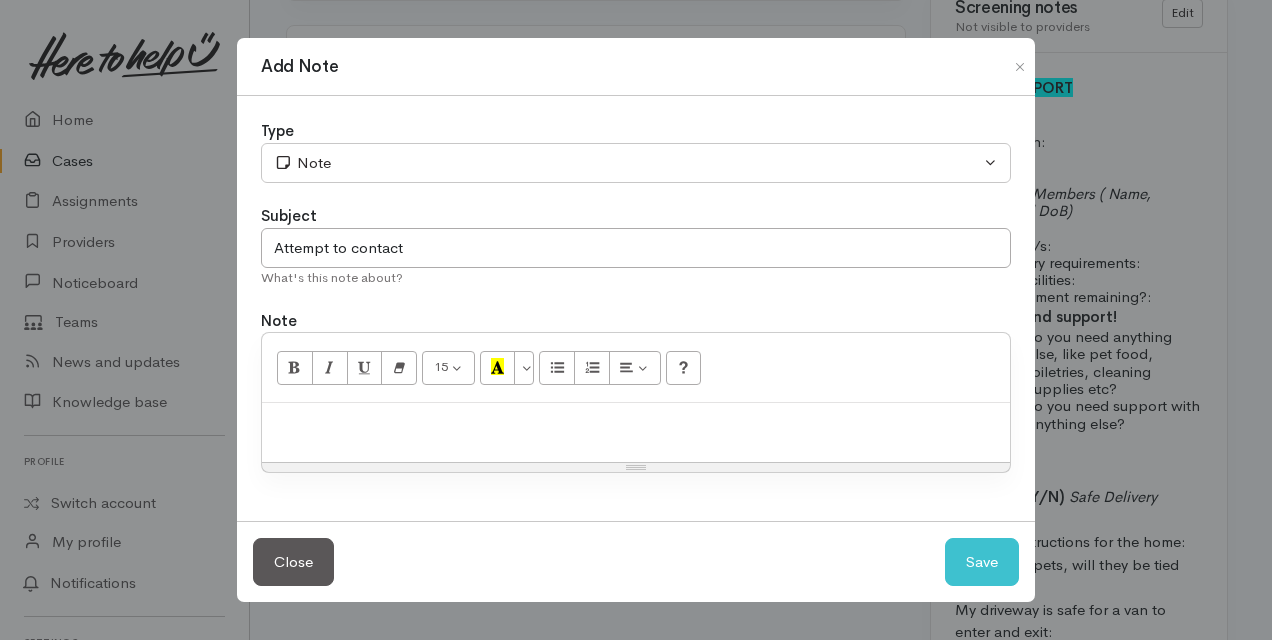 click at bounding box center [636, 424] 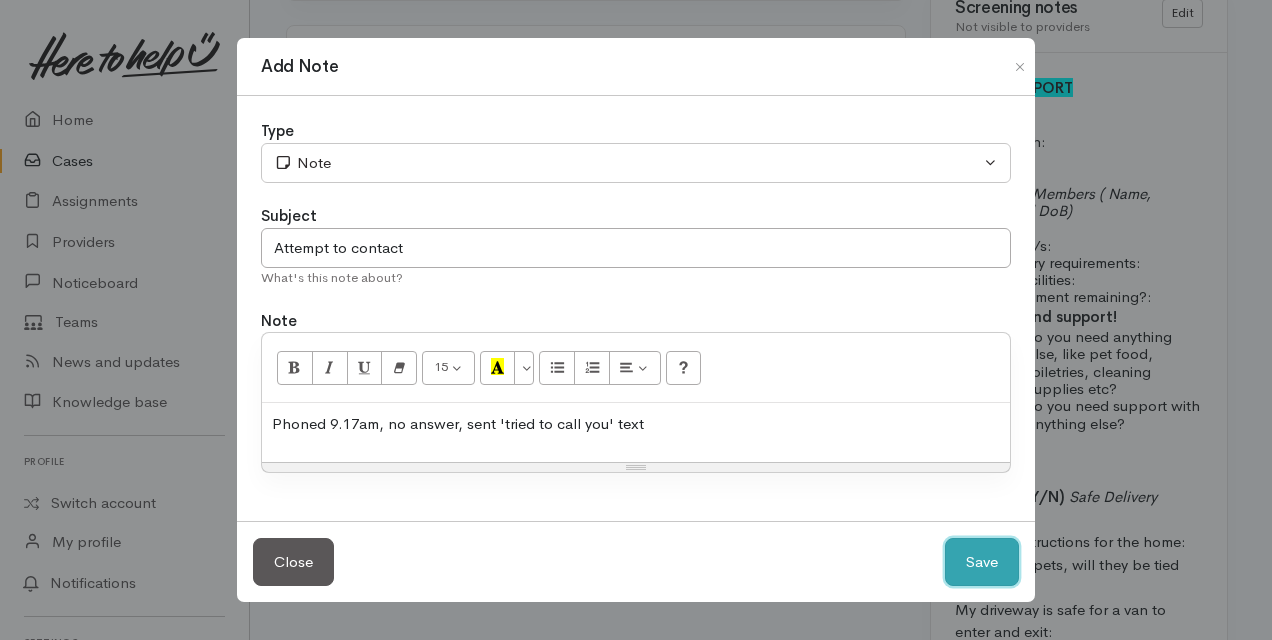 click on "Save" at bounding box center (982, 562) 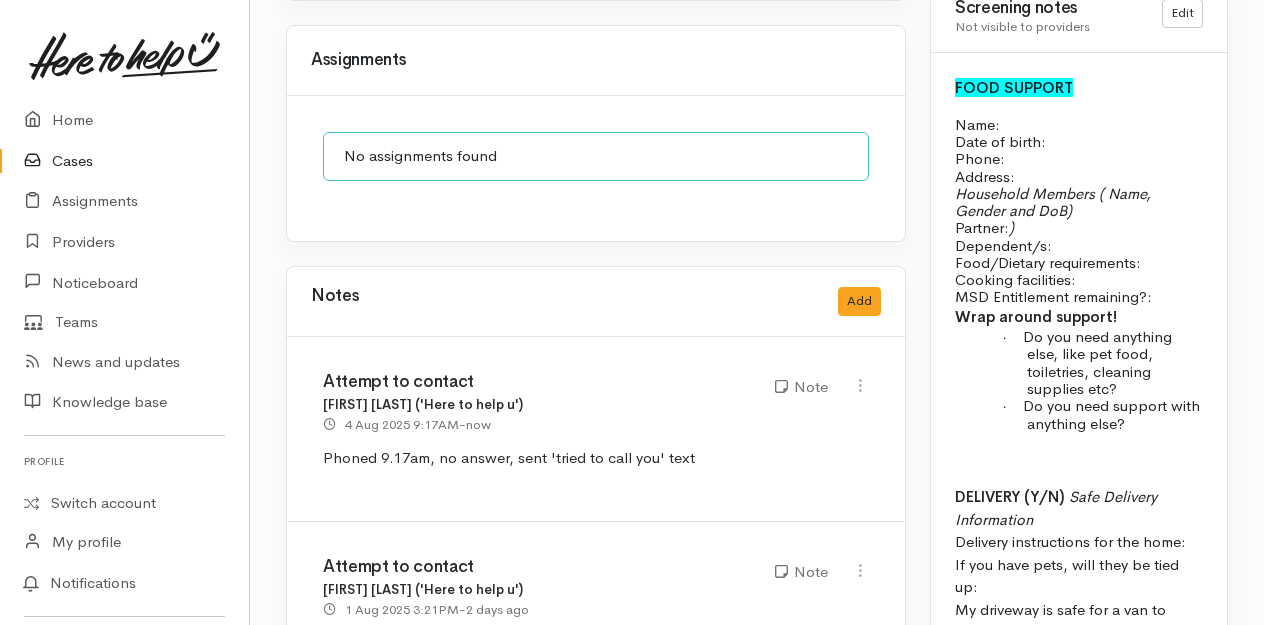 click on "Cases" at bounding box center (124, 161) 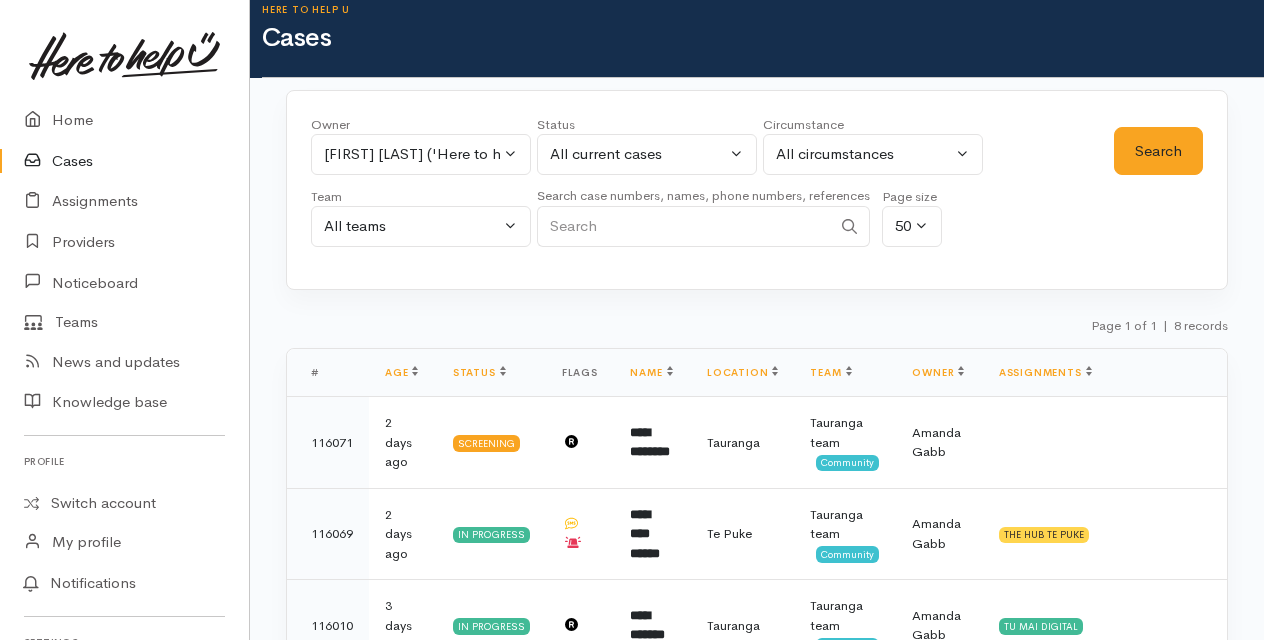 scroll, scrollTop: 0, scrollLeft: 0, axis: both 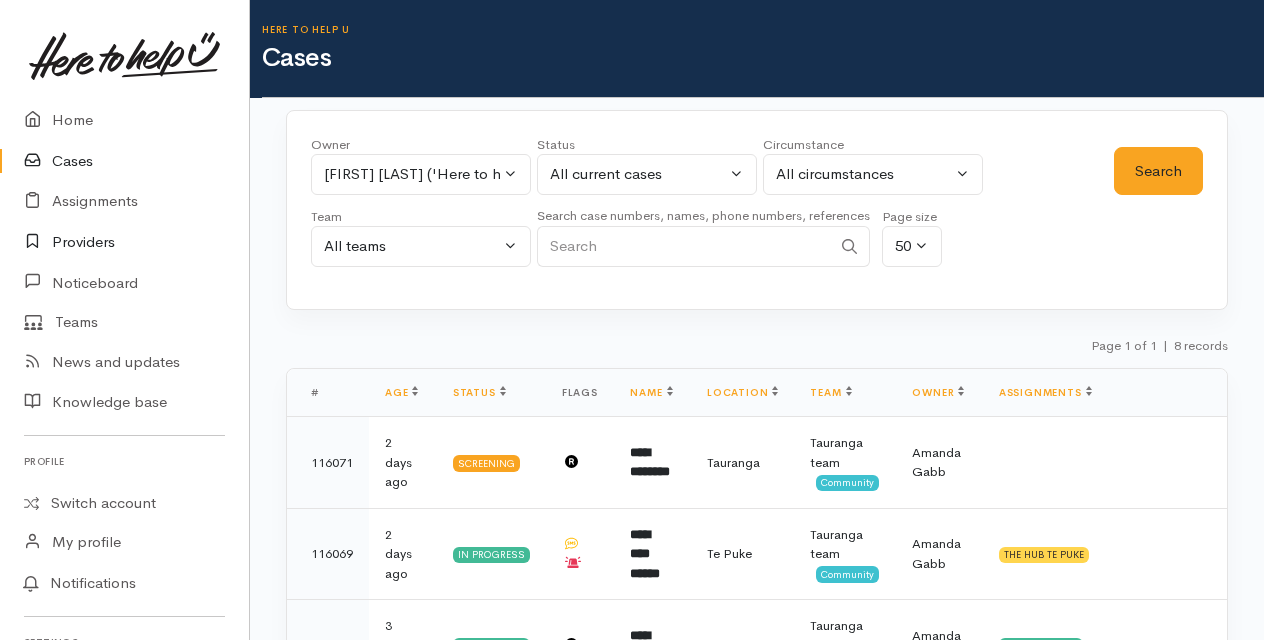 click on "Providers" at bounding box center [124, 242] 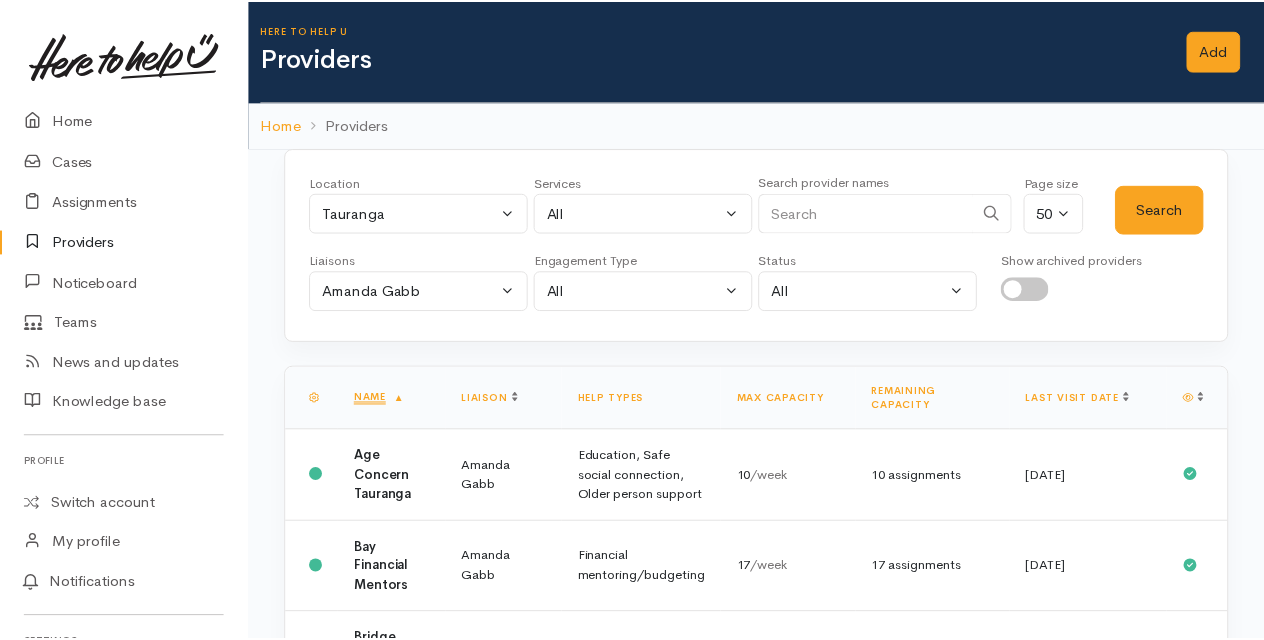 scroll, scrollTop: 0, scrollLeft: 0, axis: both 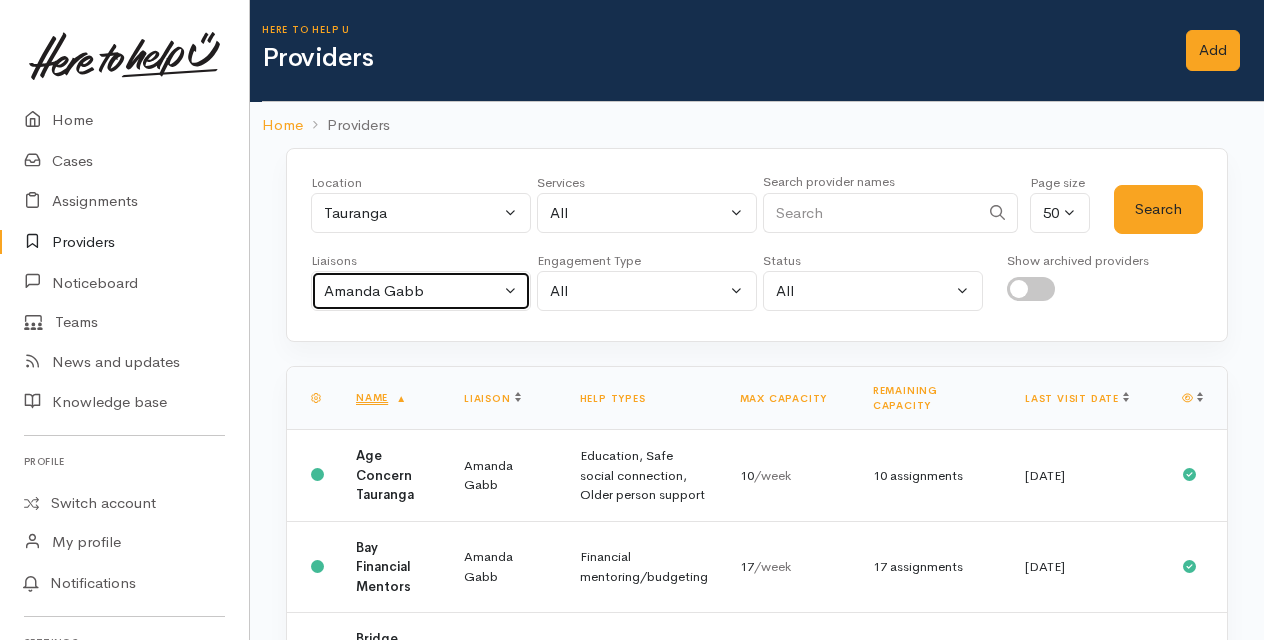 click on "Amanda Gabb" at bounding box center (421, 291) 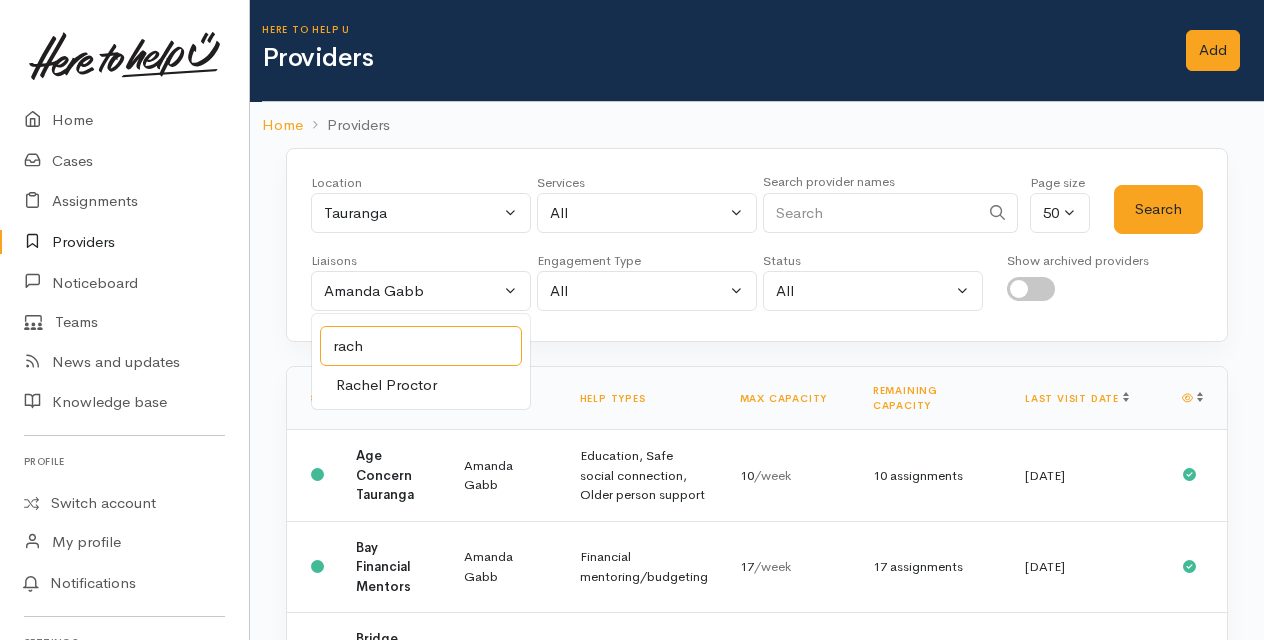 type on "rach" 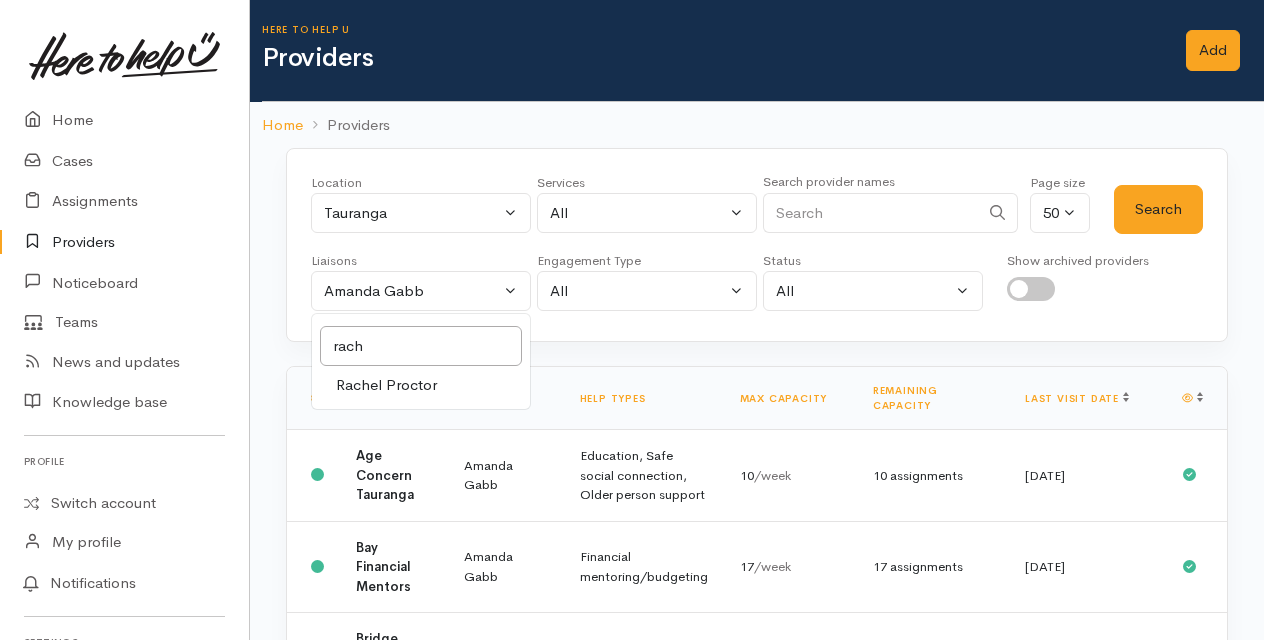 drag, startPoint x: 362, startPoint y: 380, endPoint x: 372, endPoint y: 383, distance: 10.440307 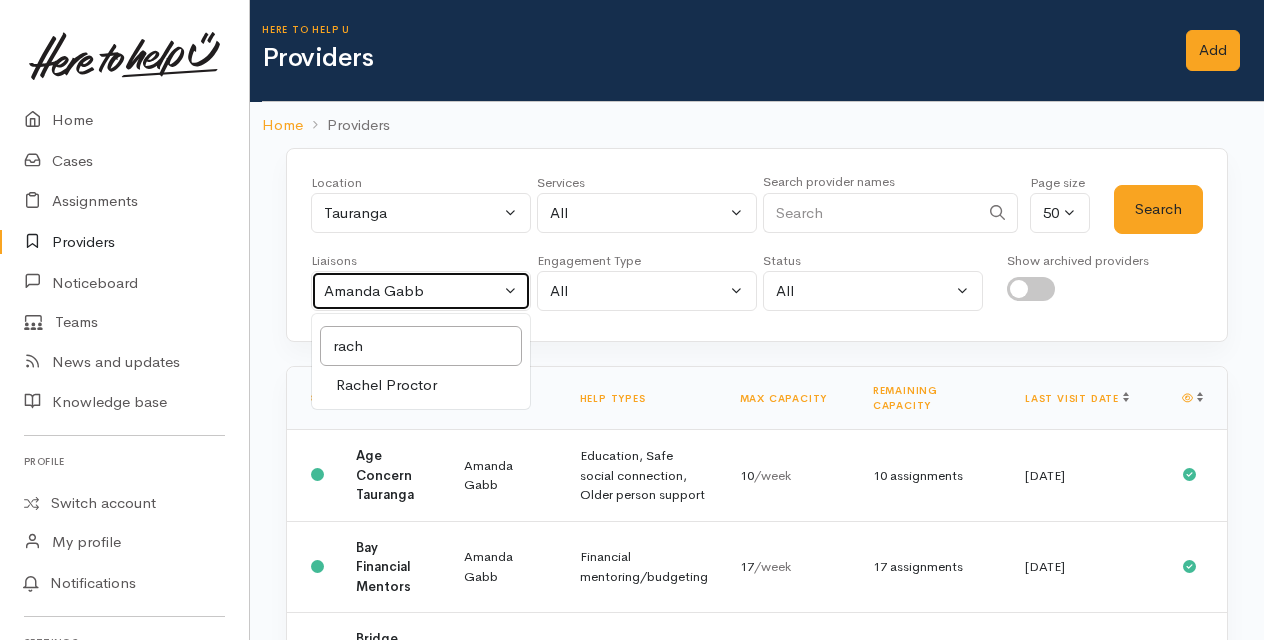select on "1612" 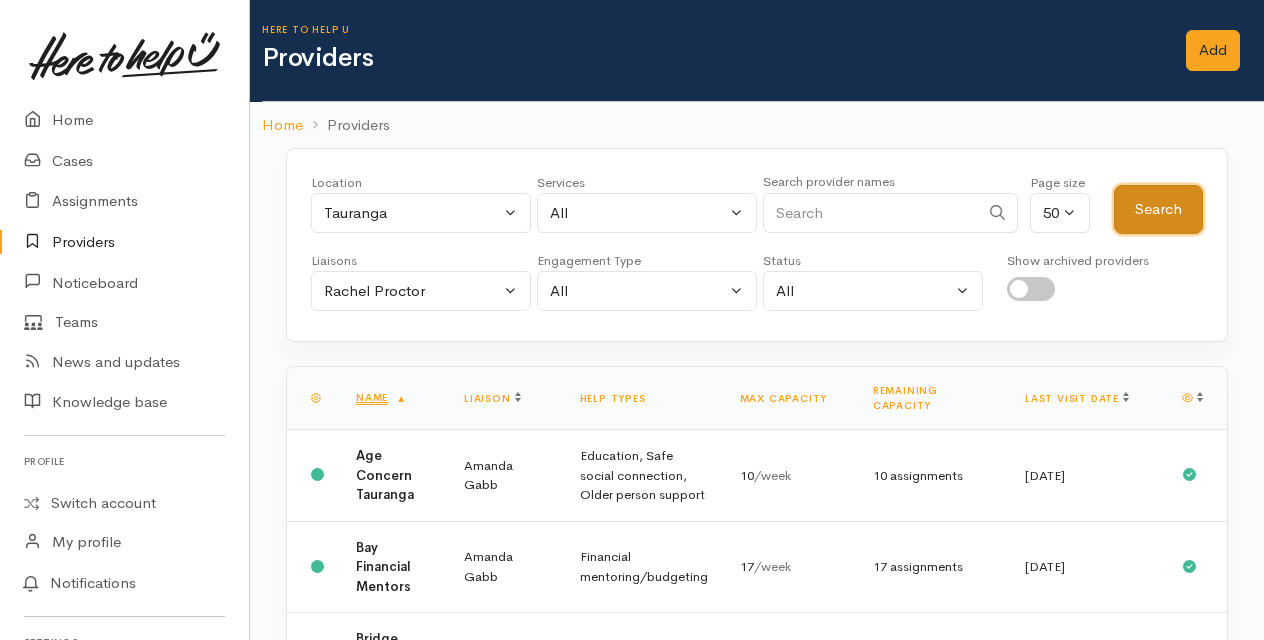 click on "Search" at bounding box center (1158, 209) 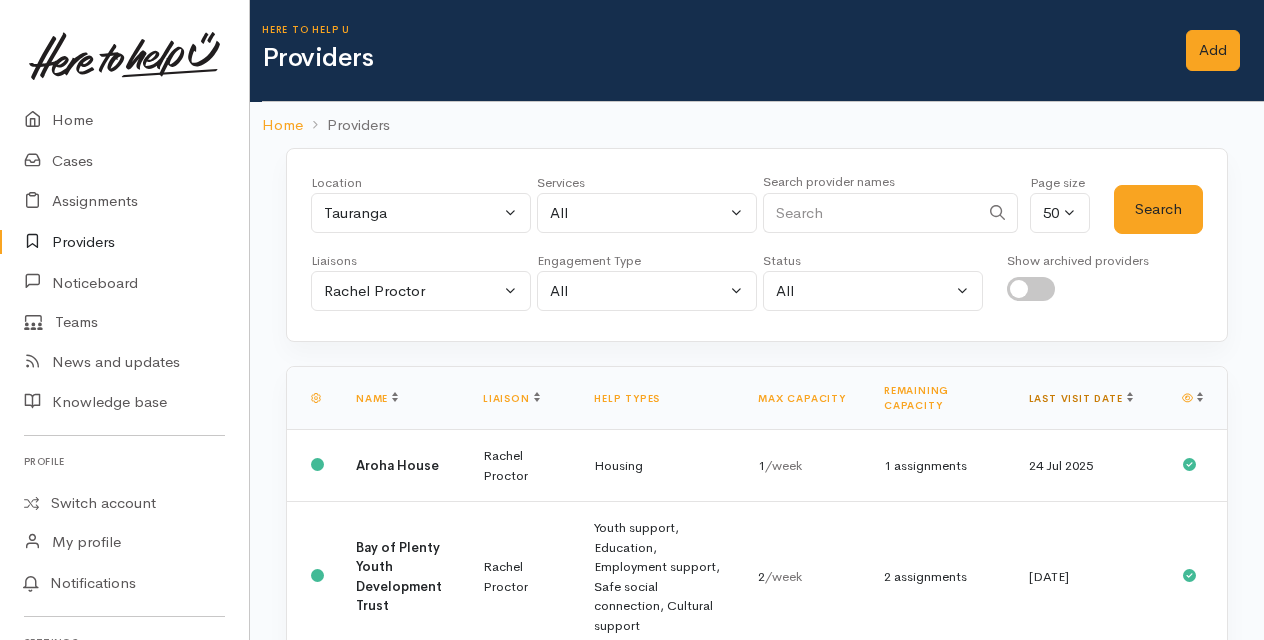 click on "Last visit date" at bounding box center [1081, 398] 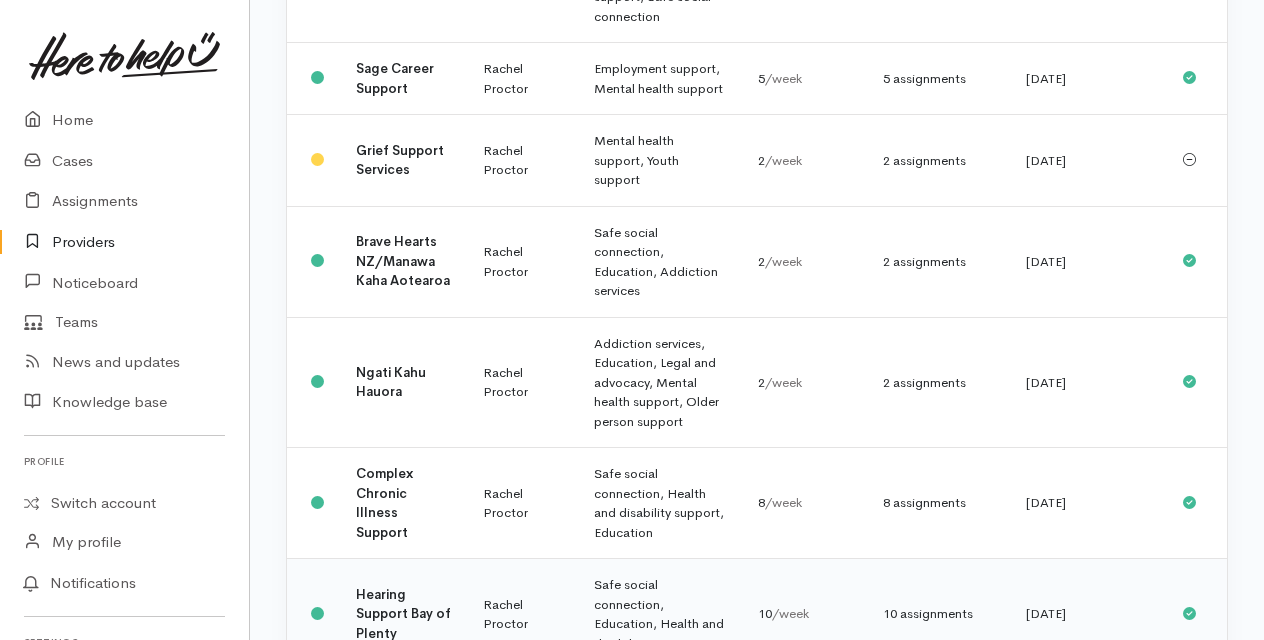 scroll, scrollTop: 2270, scrollLeft: 0, axis: vertical 